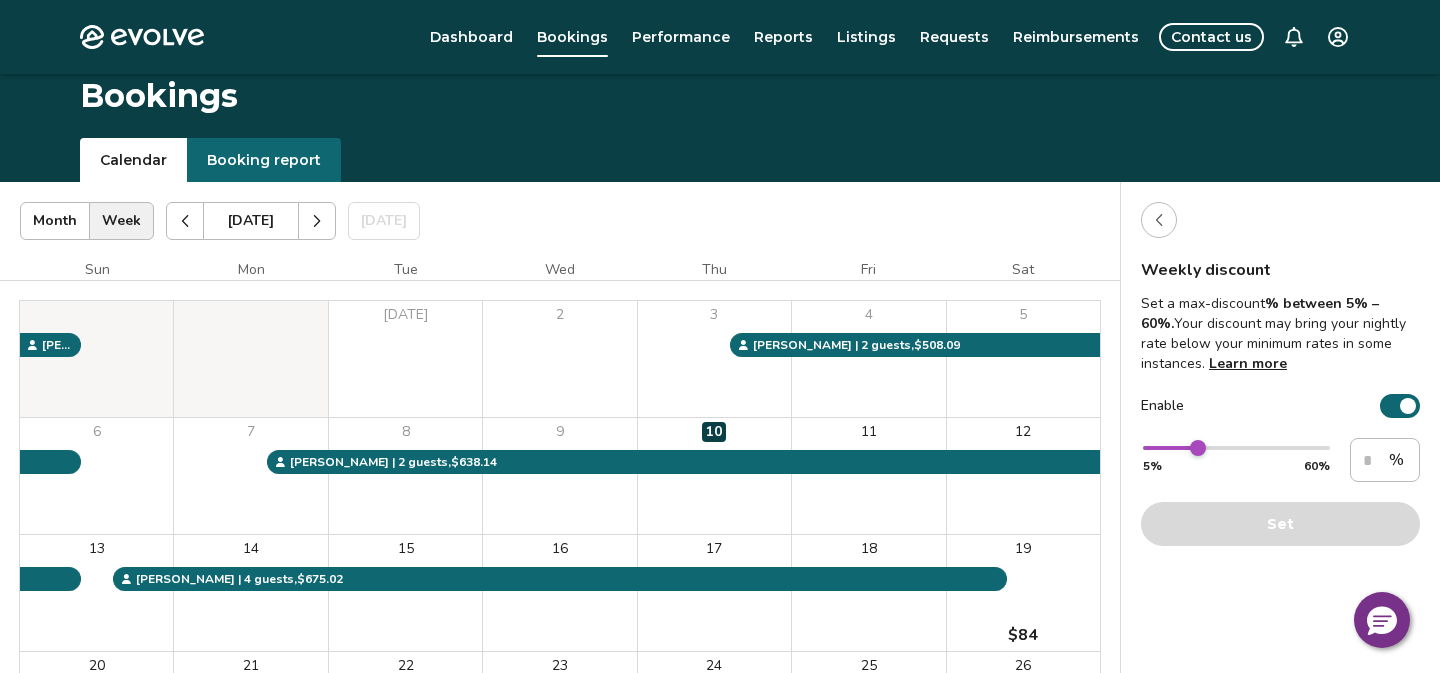 scroll, scrollTop: 120, scrollLeft: 0, axis: vertical 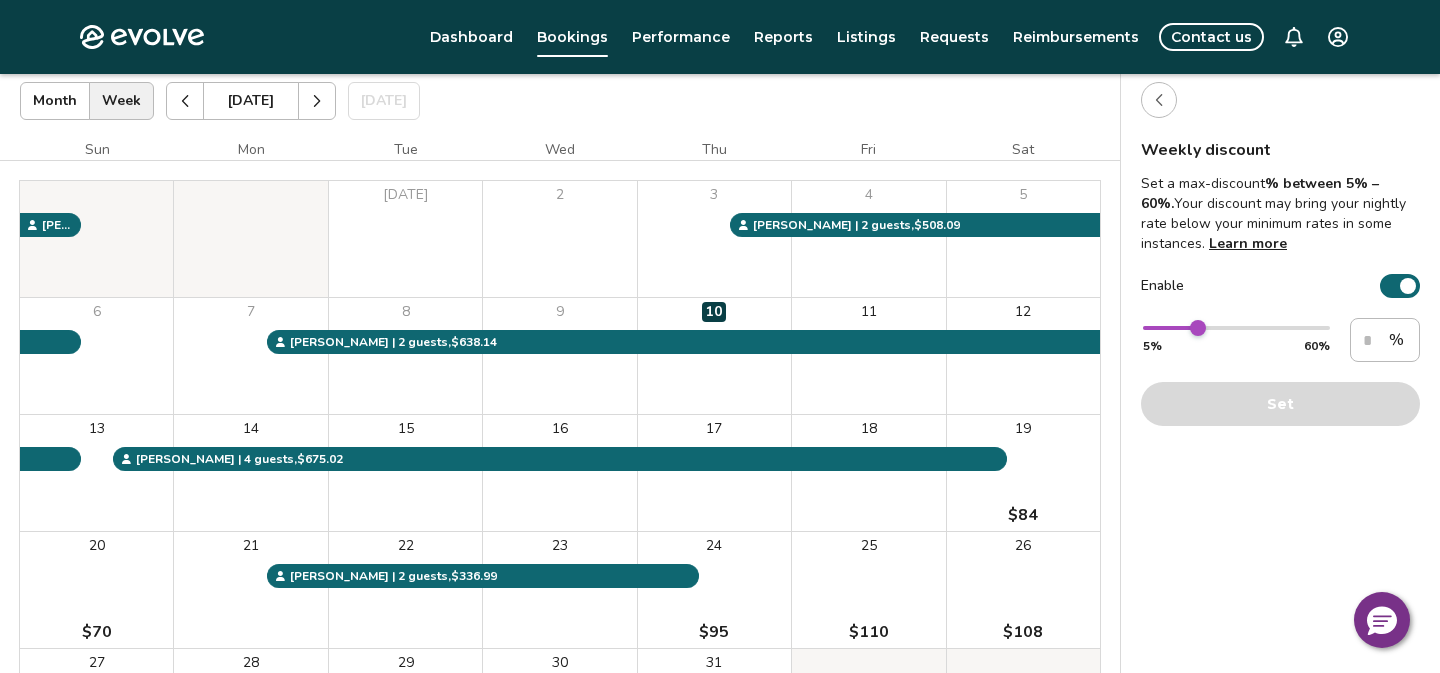 click at bounding box center [1159, 100] 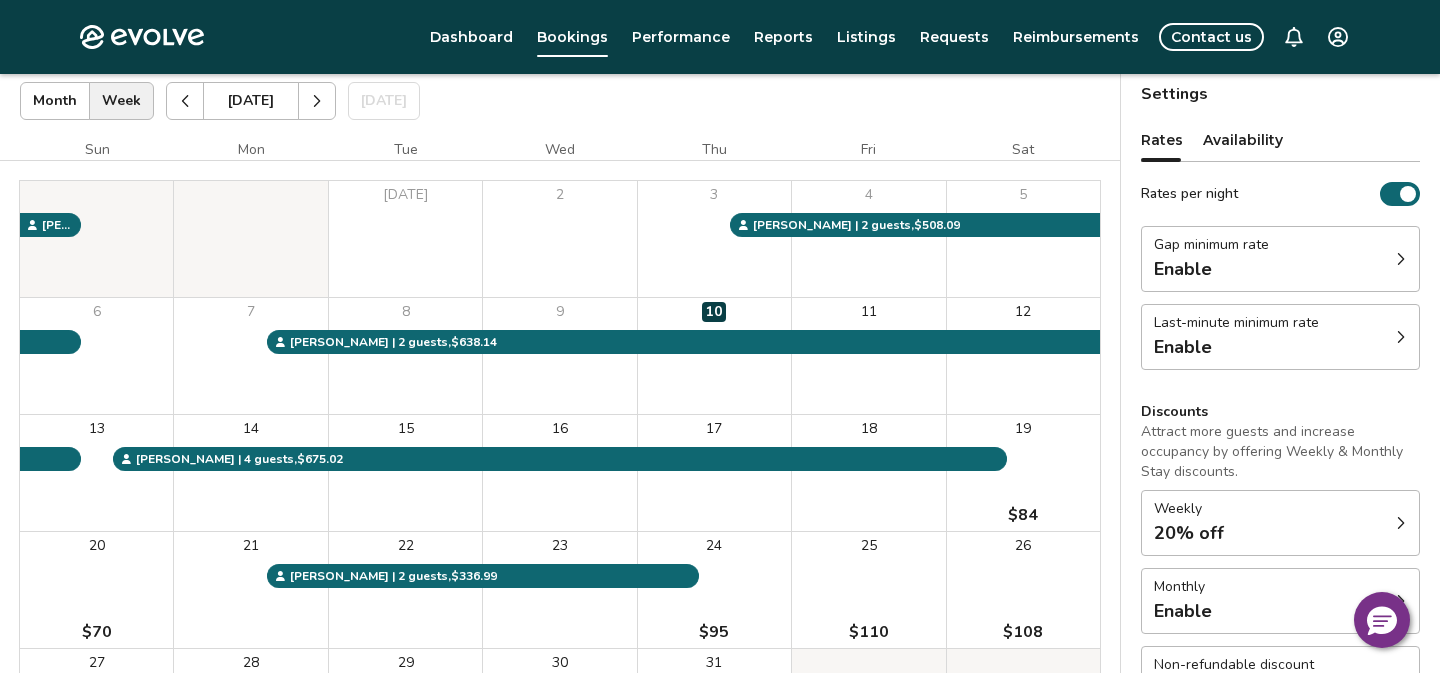 click at bounding box center [1401, 337] 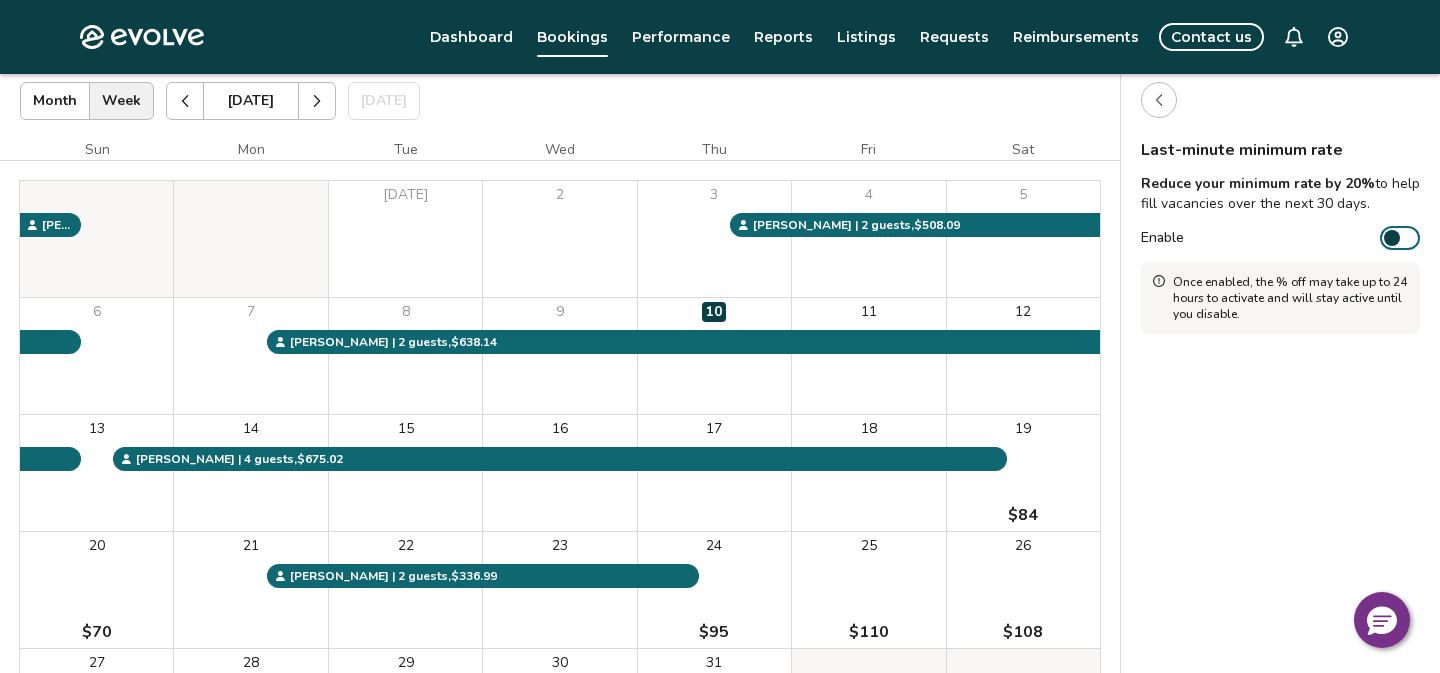 click 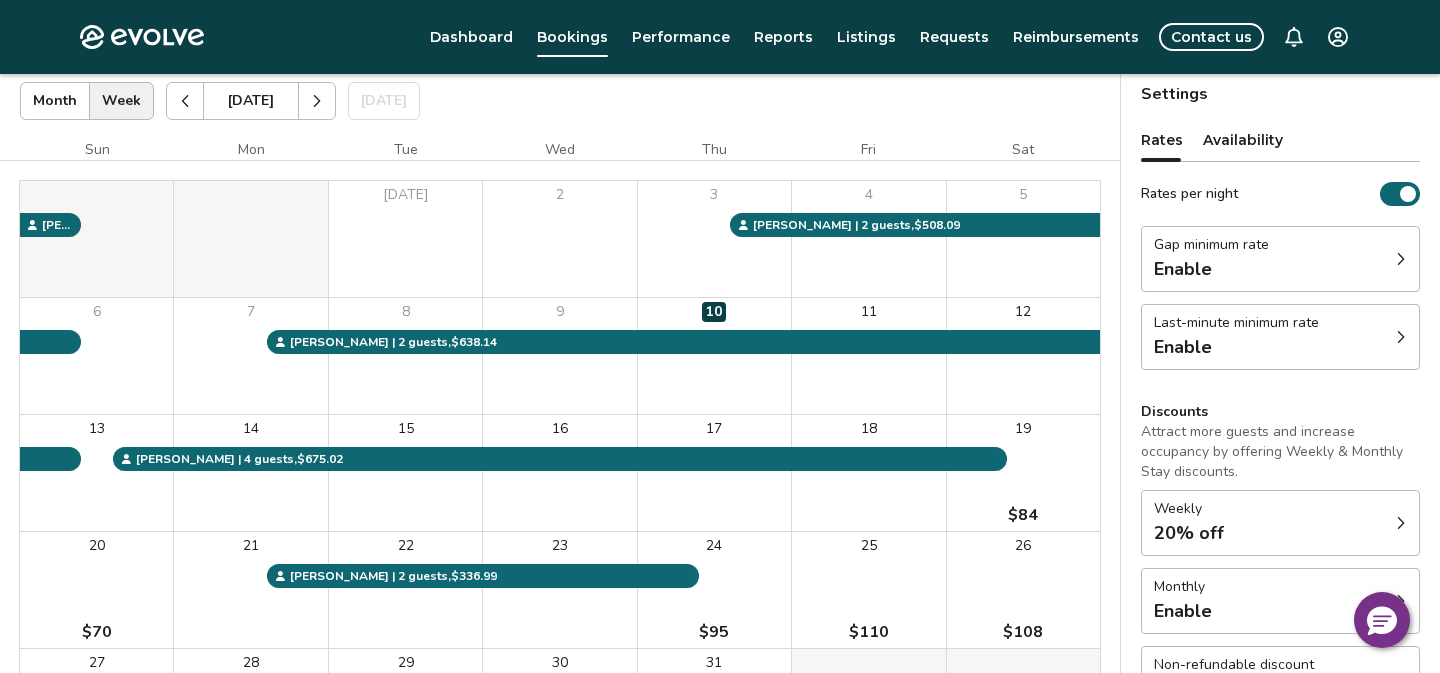 type 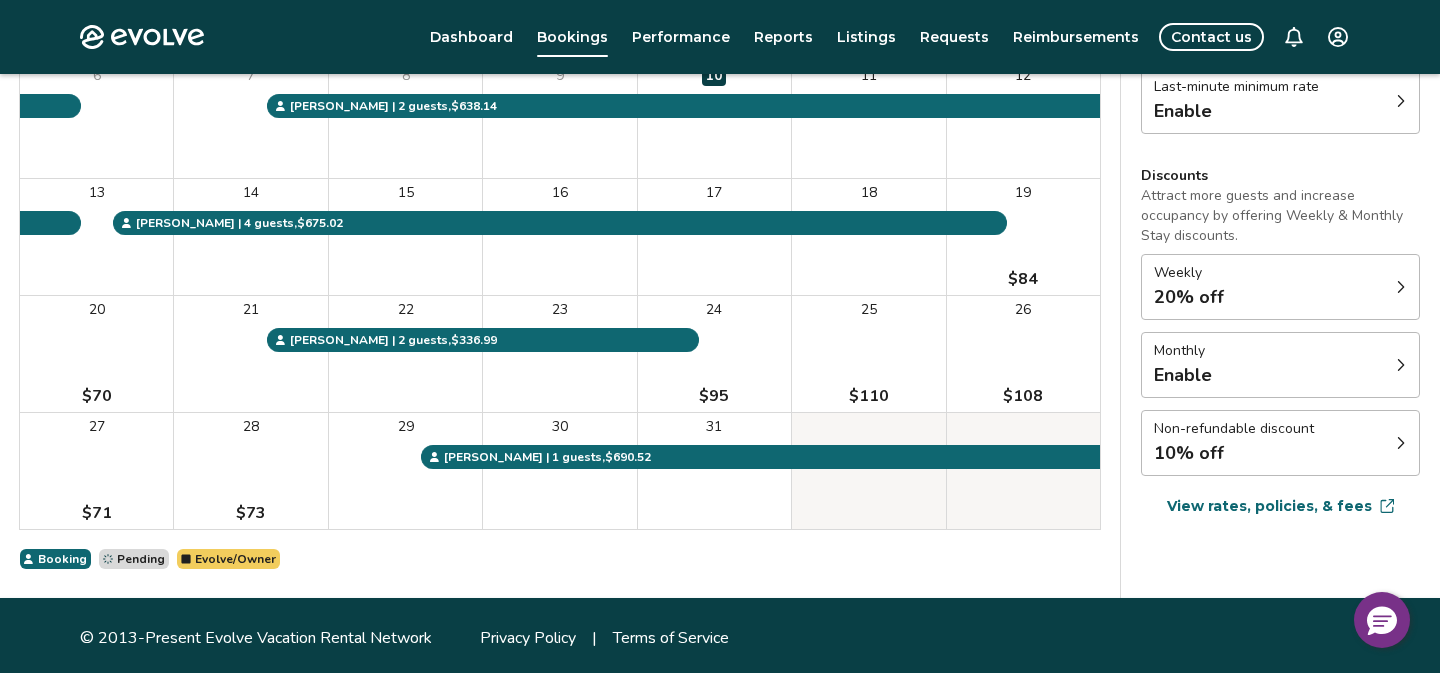 scroll, scrollTop: 360, scrollLeft: 0, axis: vertical 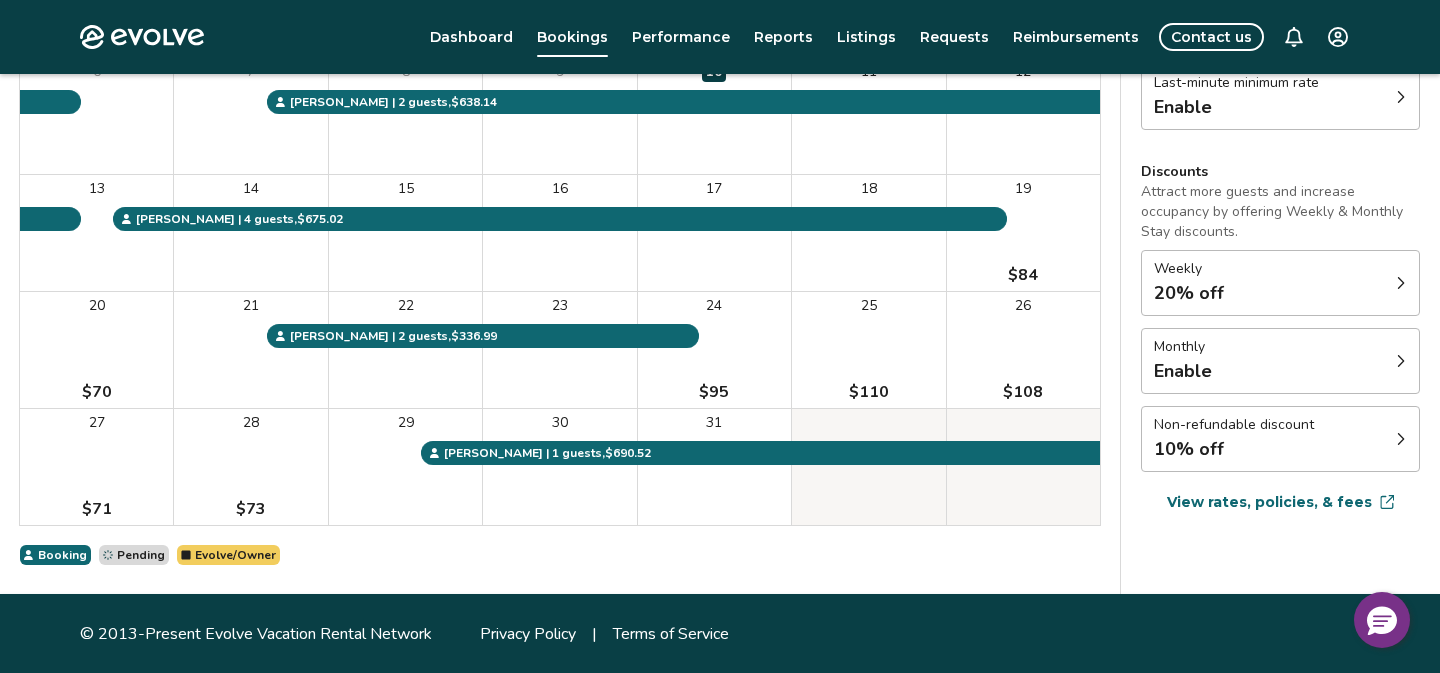 click 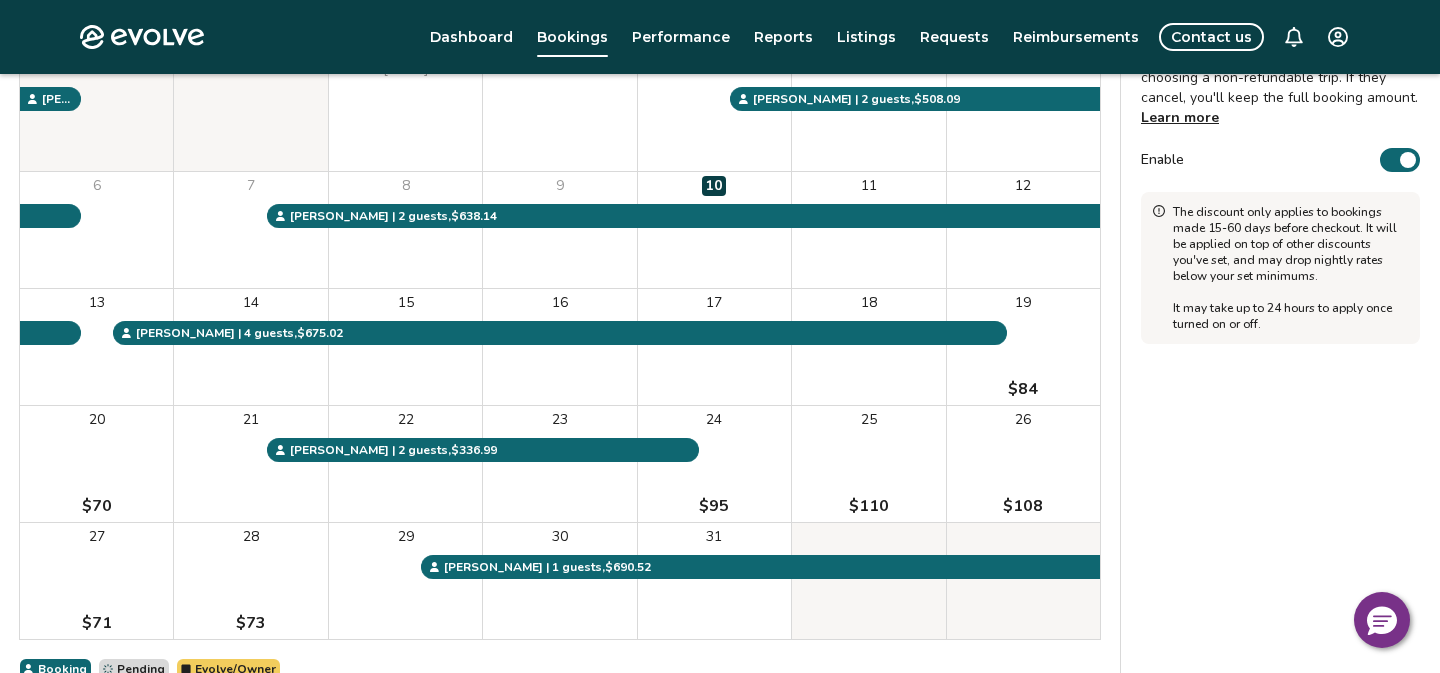 scroll, scrollTop: 200, scrollLeft: 0, axis: vertical 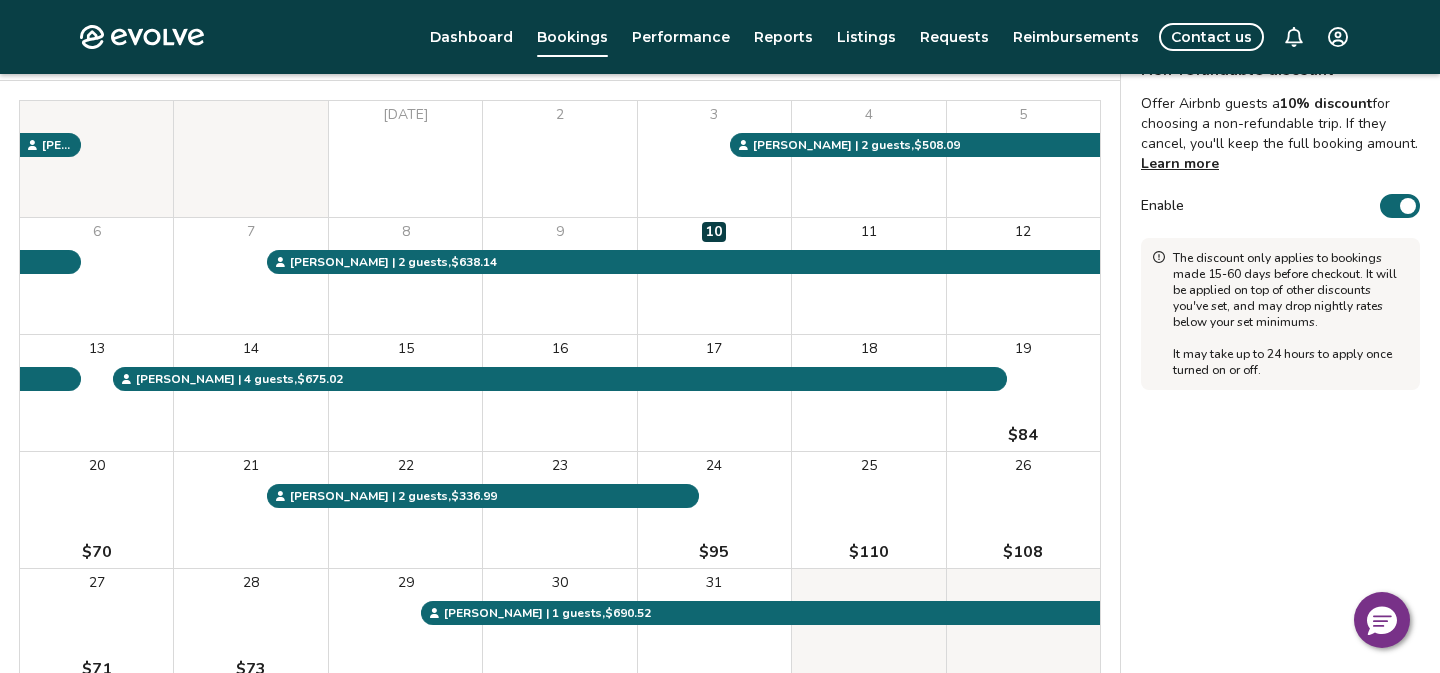 click on "Enable" at bounding box center (1400, 206) 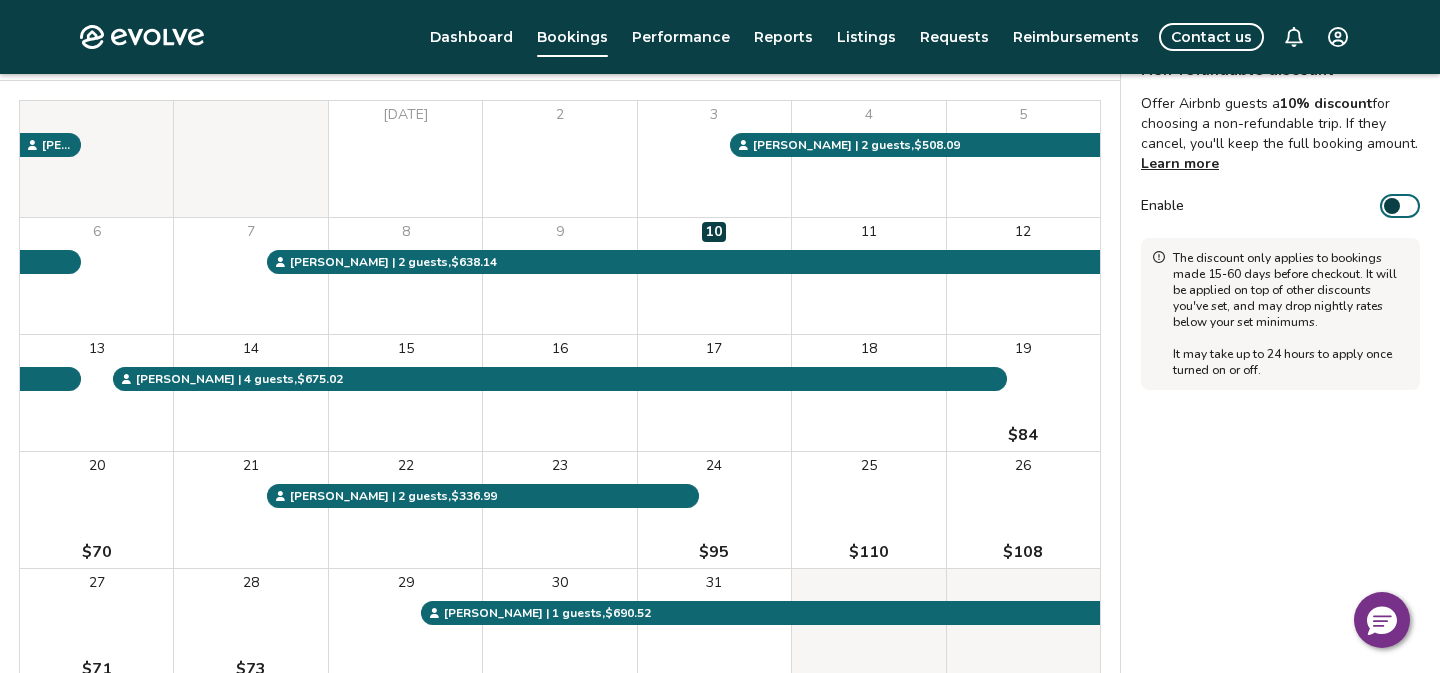 type on "on" 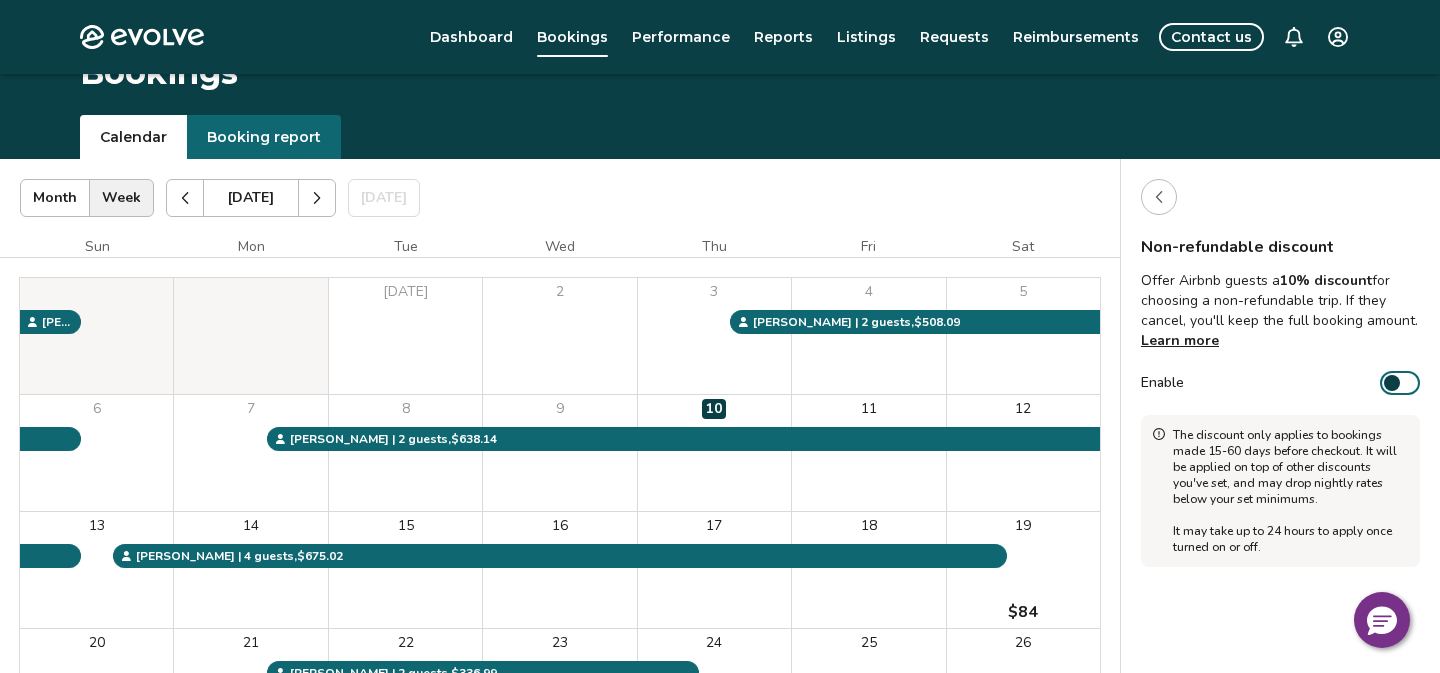 scroll, scrollTop: 0, scrollLeft: 0, axis: both 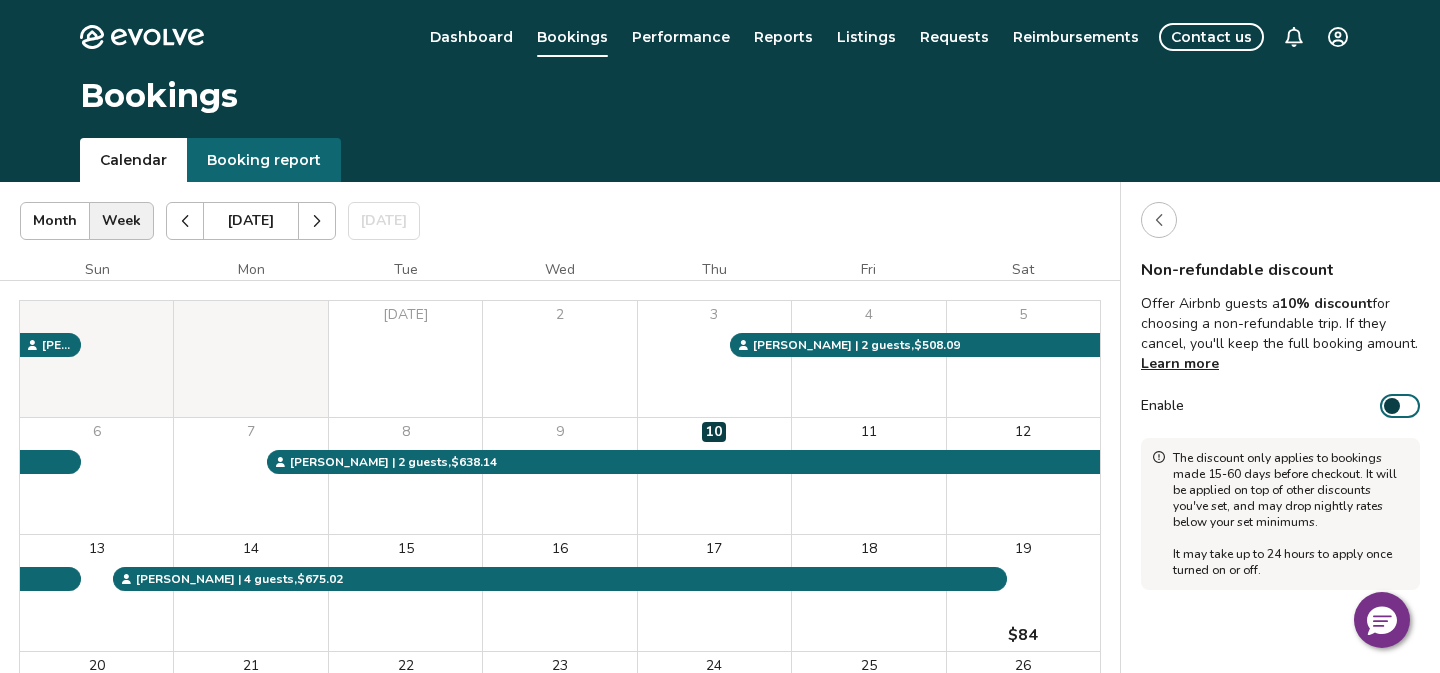 click 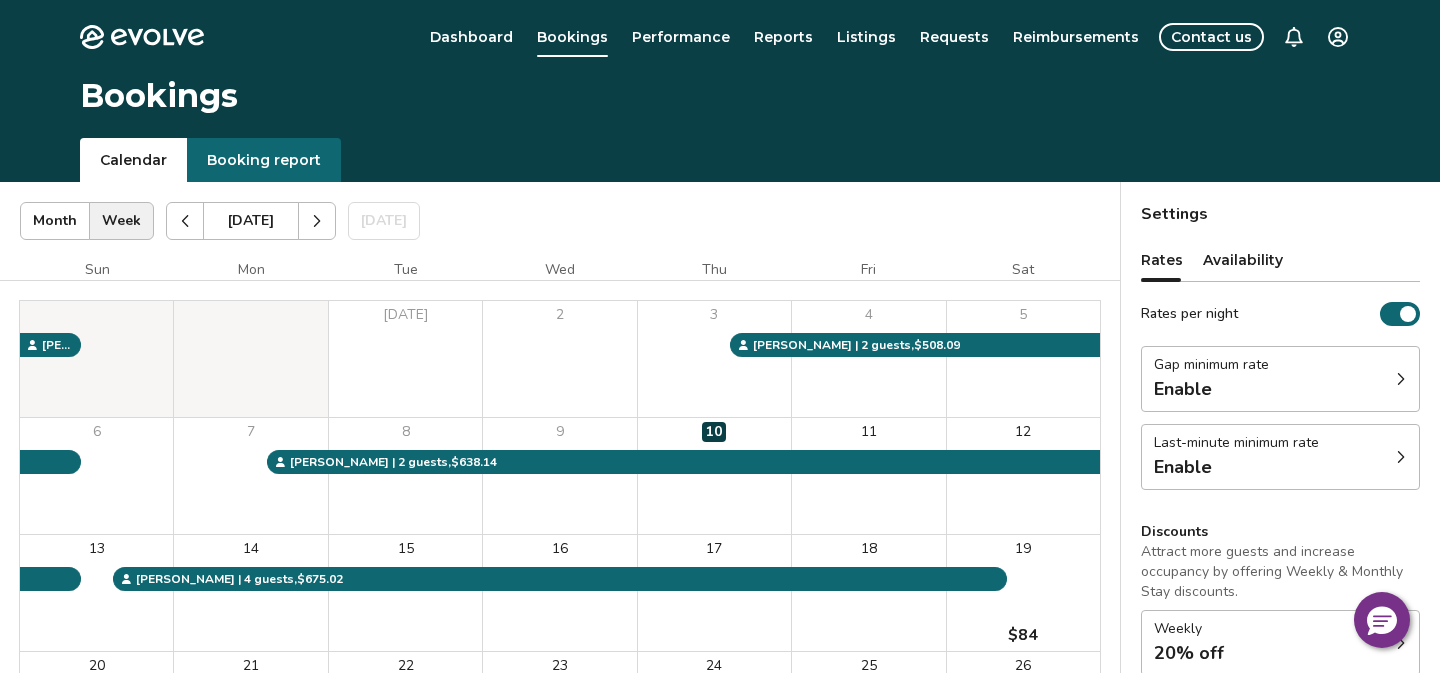 type 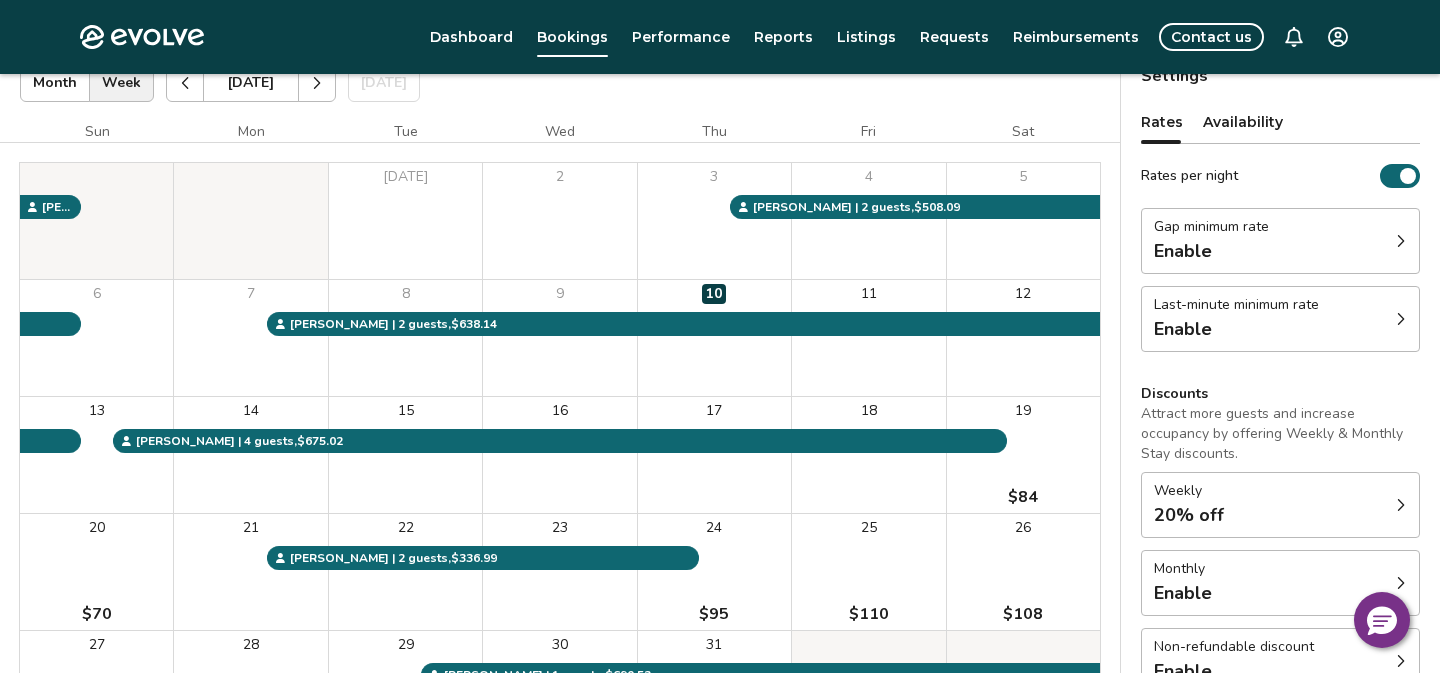 scroll, scrollTop: 160, scrollLeft: 0, axis: vertical 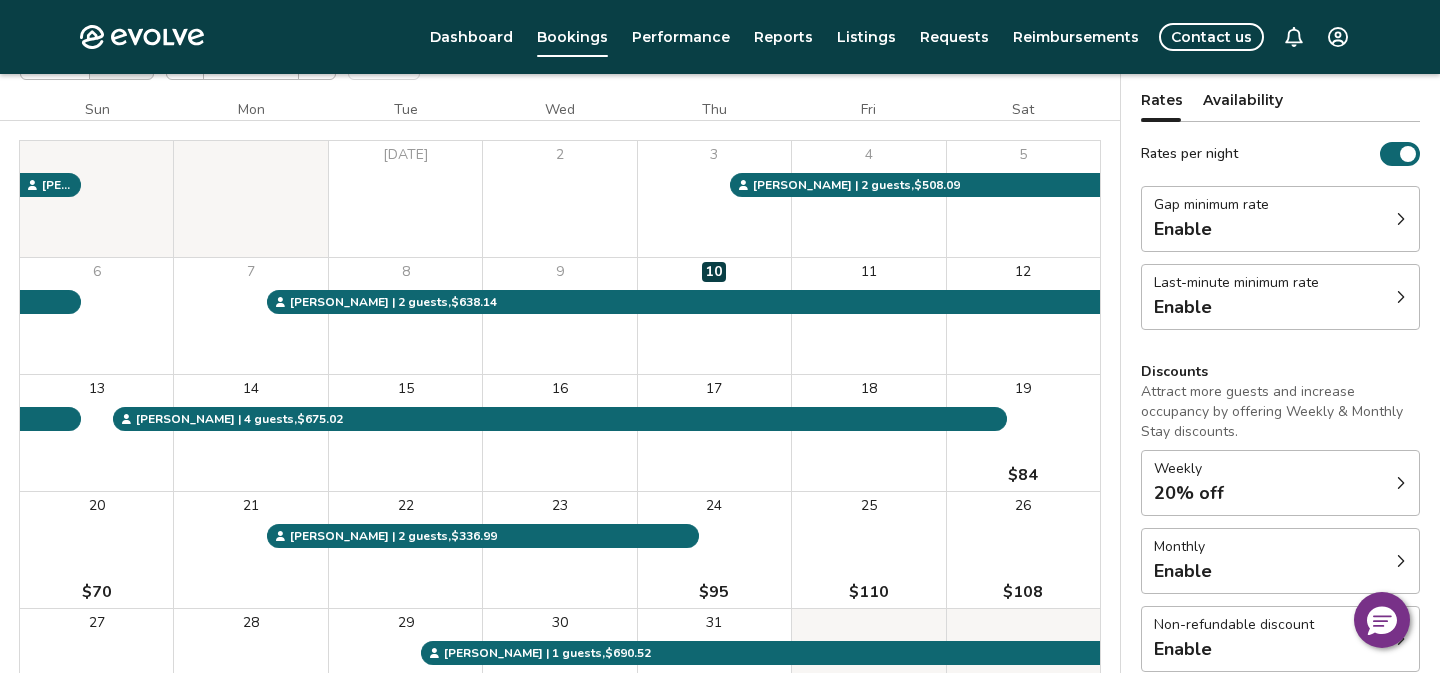 click at bounding box center (1401, 219) 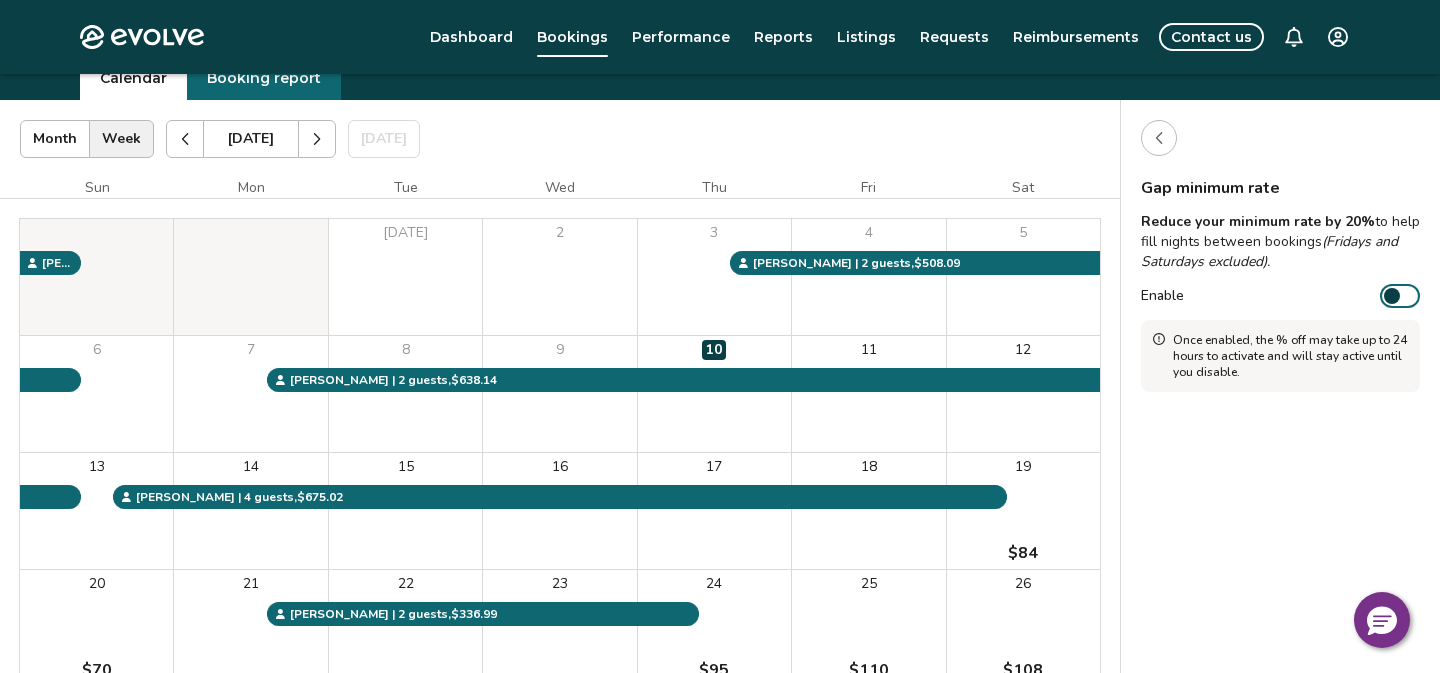 scroll, scrollTop: 80, scrollLeft: 0, axis: vertical 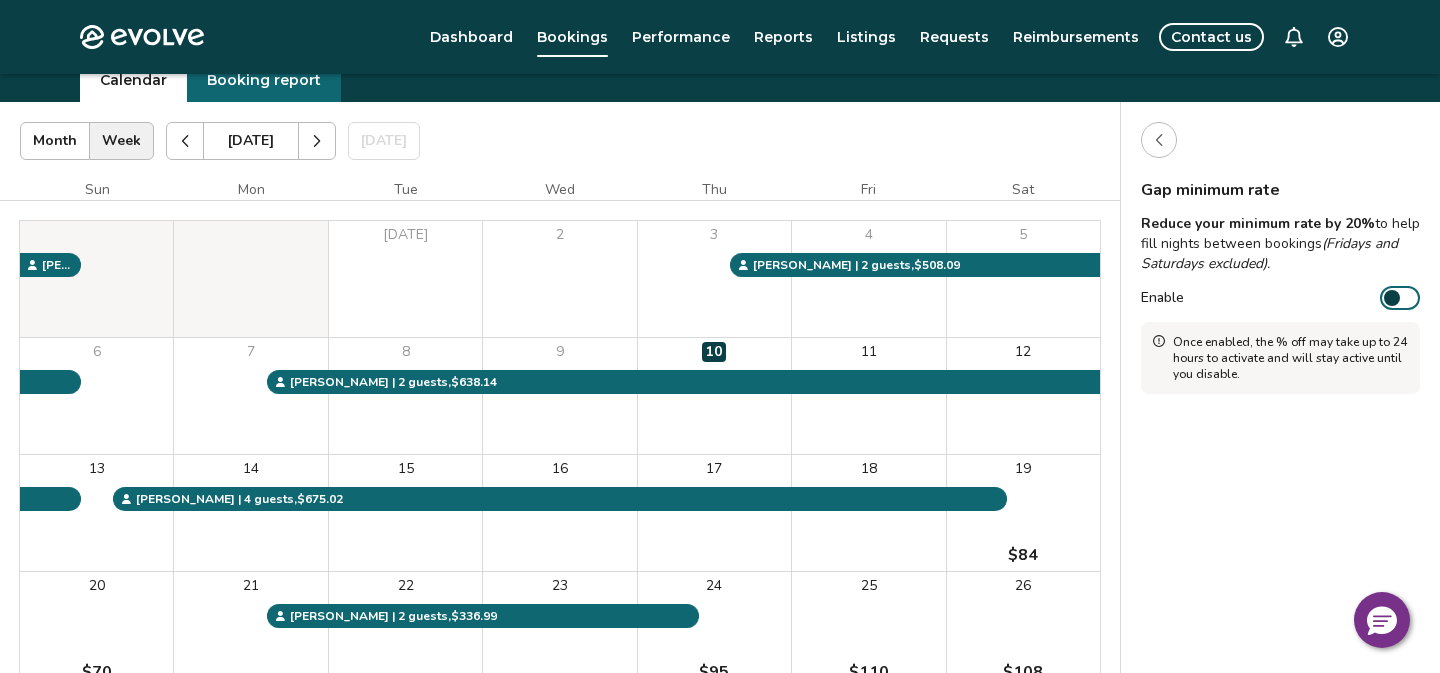 click at bounding box center [1159, 140] 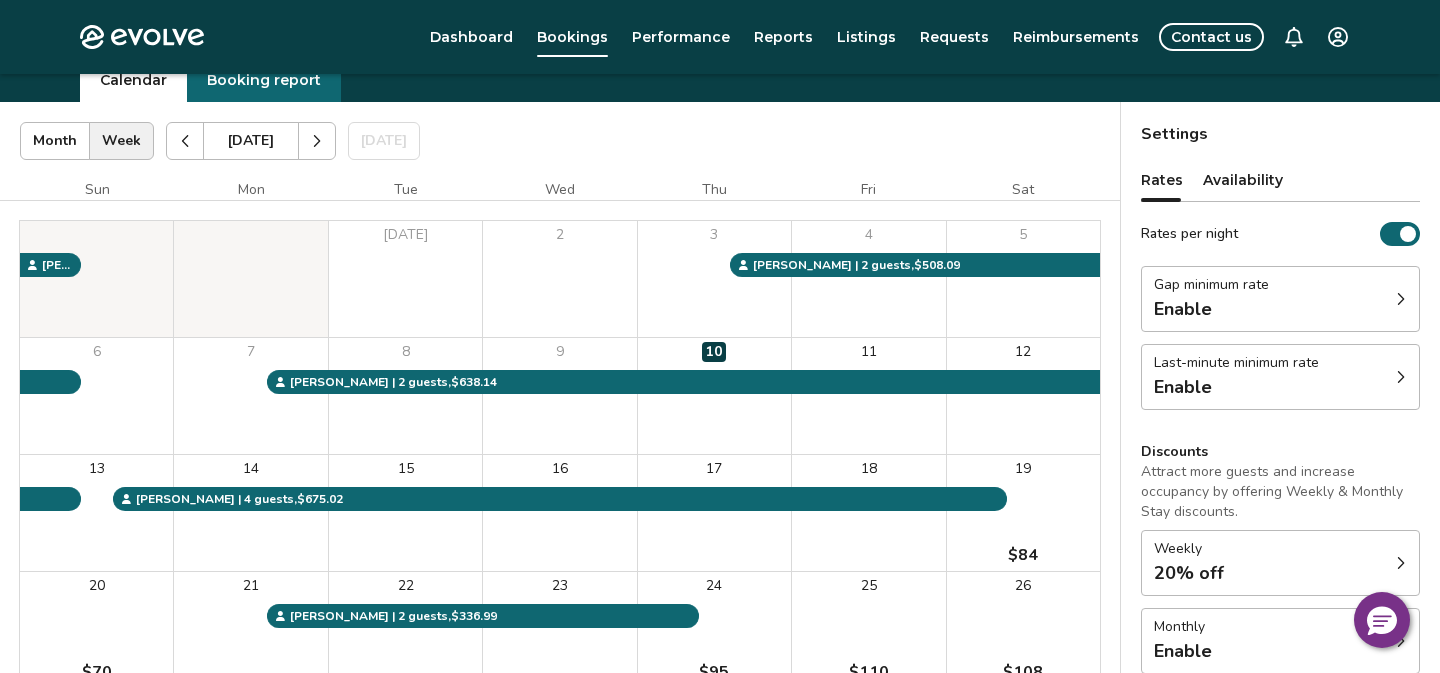 click on "Enable" at bounding box center (1236, 387) 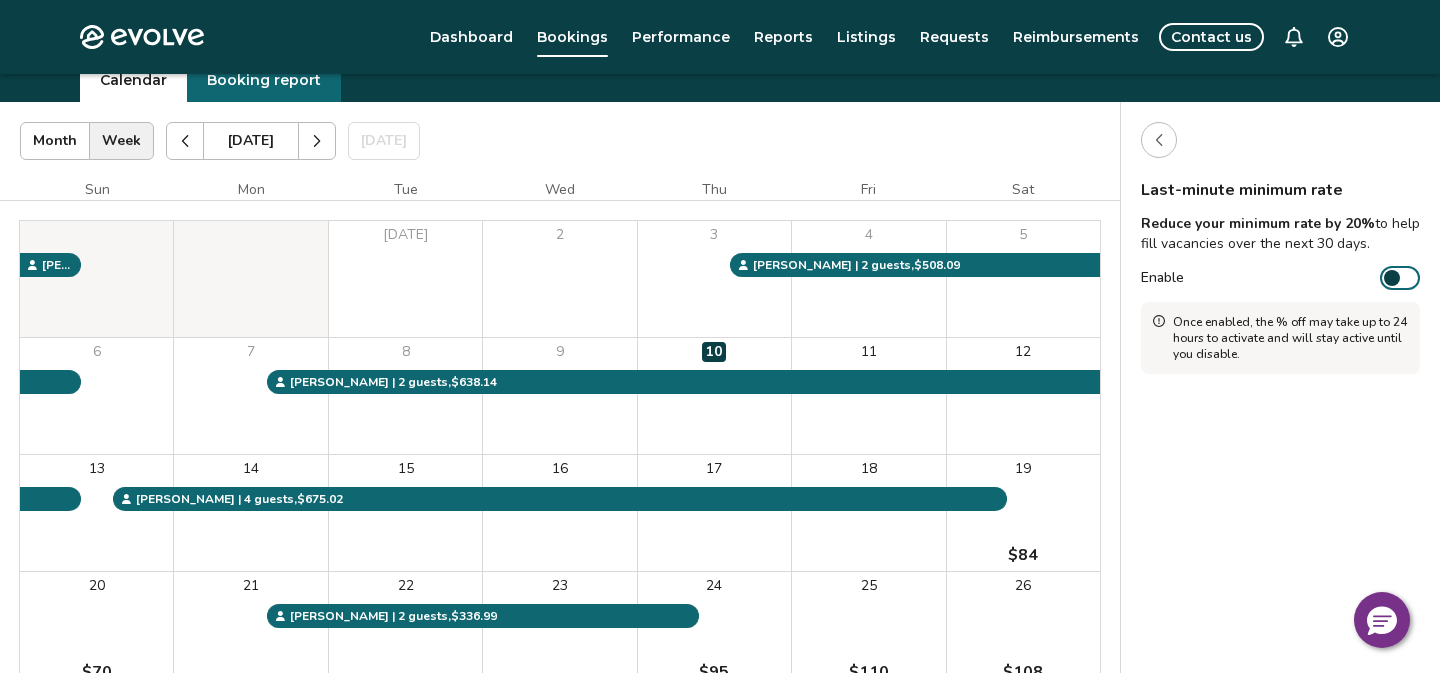click 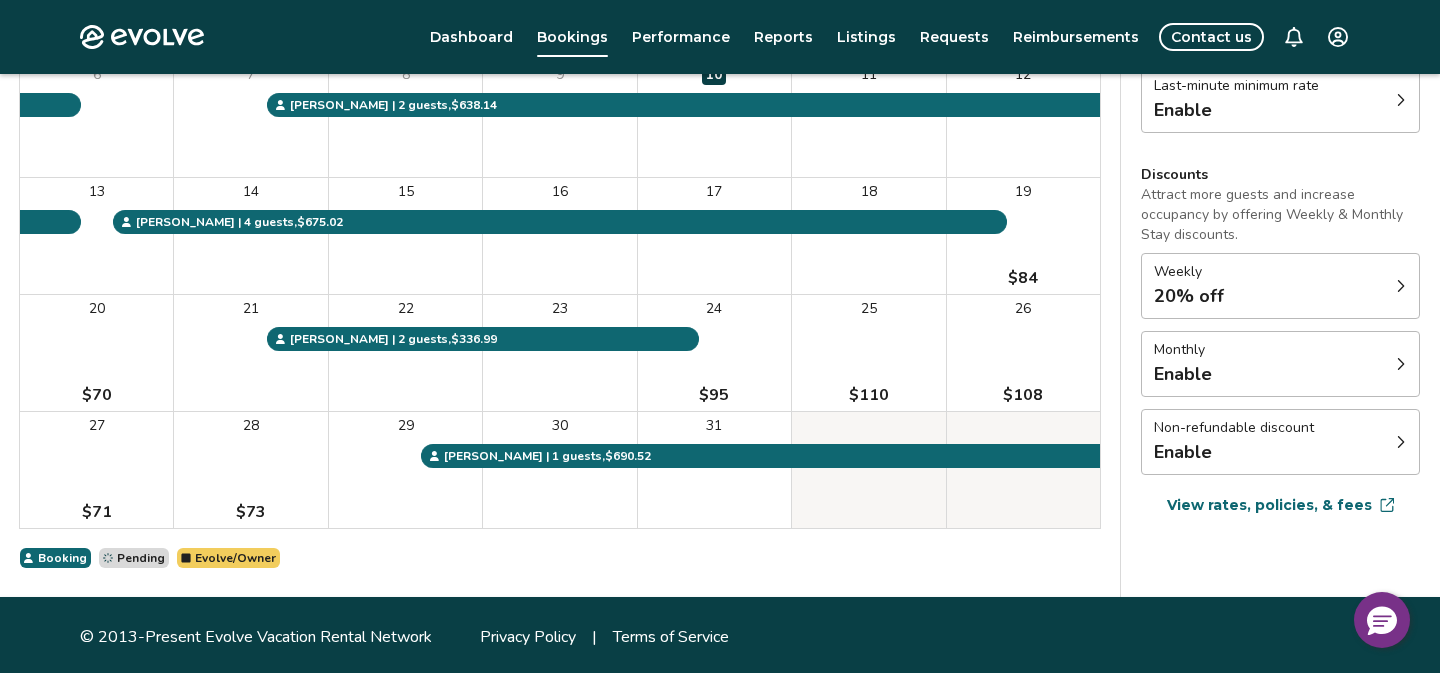 scroll, scrollTop: 360, scrollLeft: 0, axis: vertical 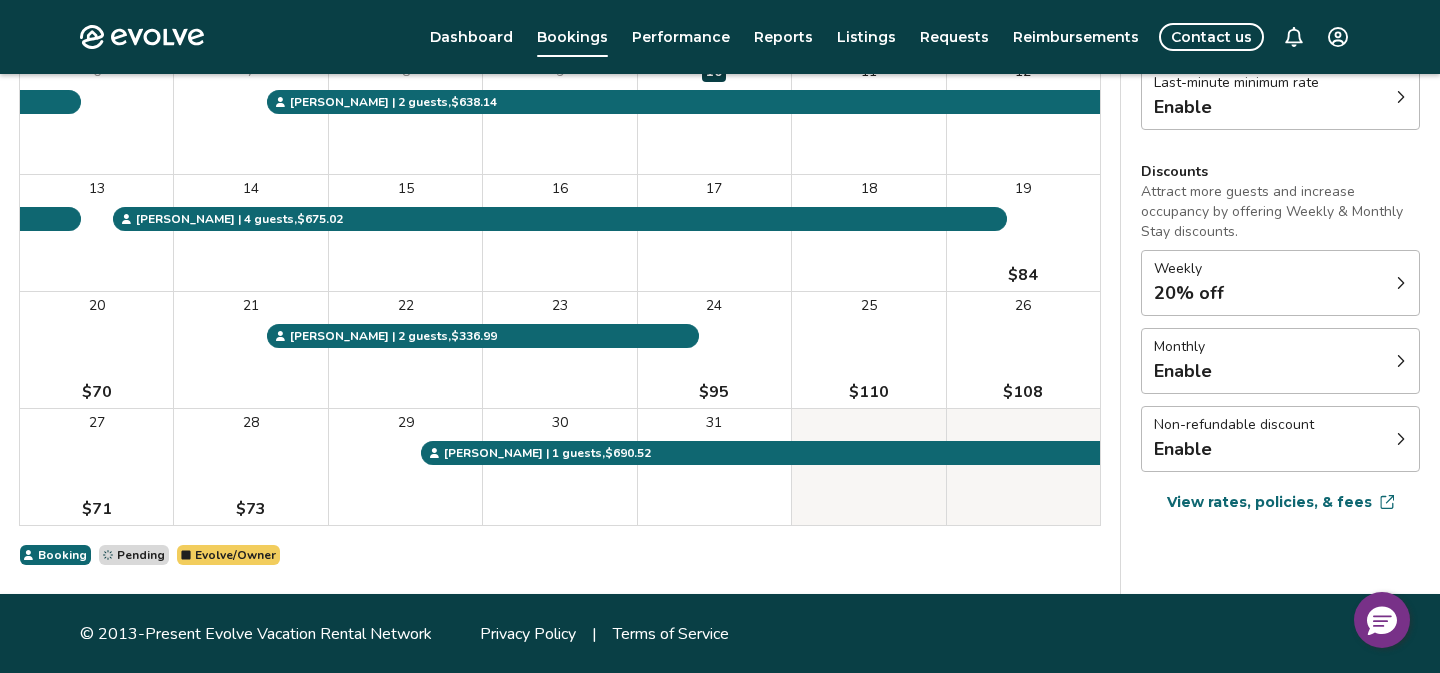 click 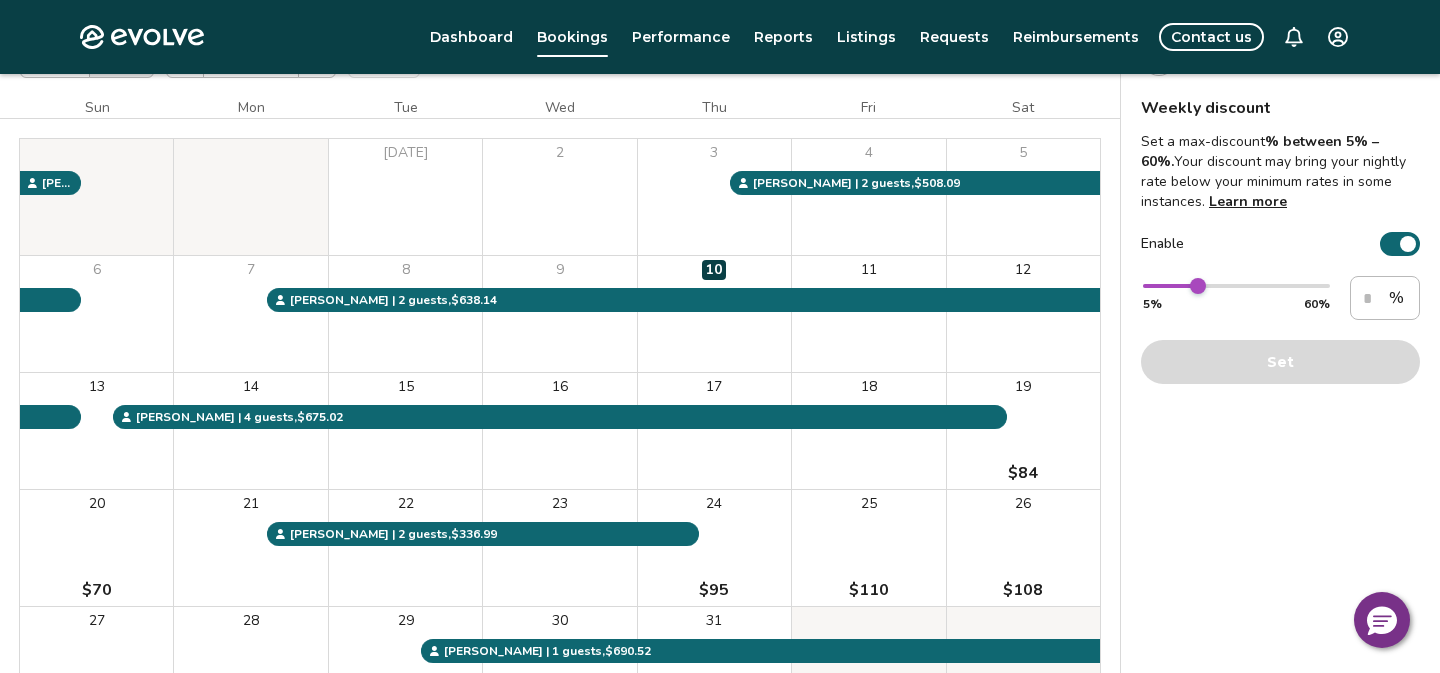 scroll, scrollTop: 160, scrollLeft: 0, axis: vertical 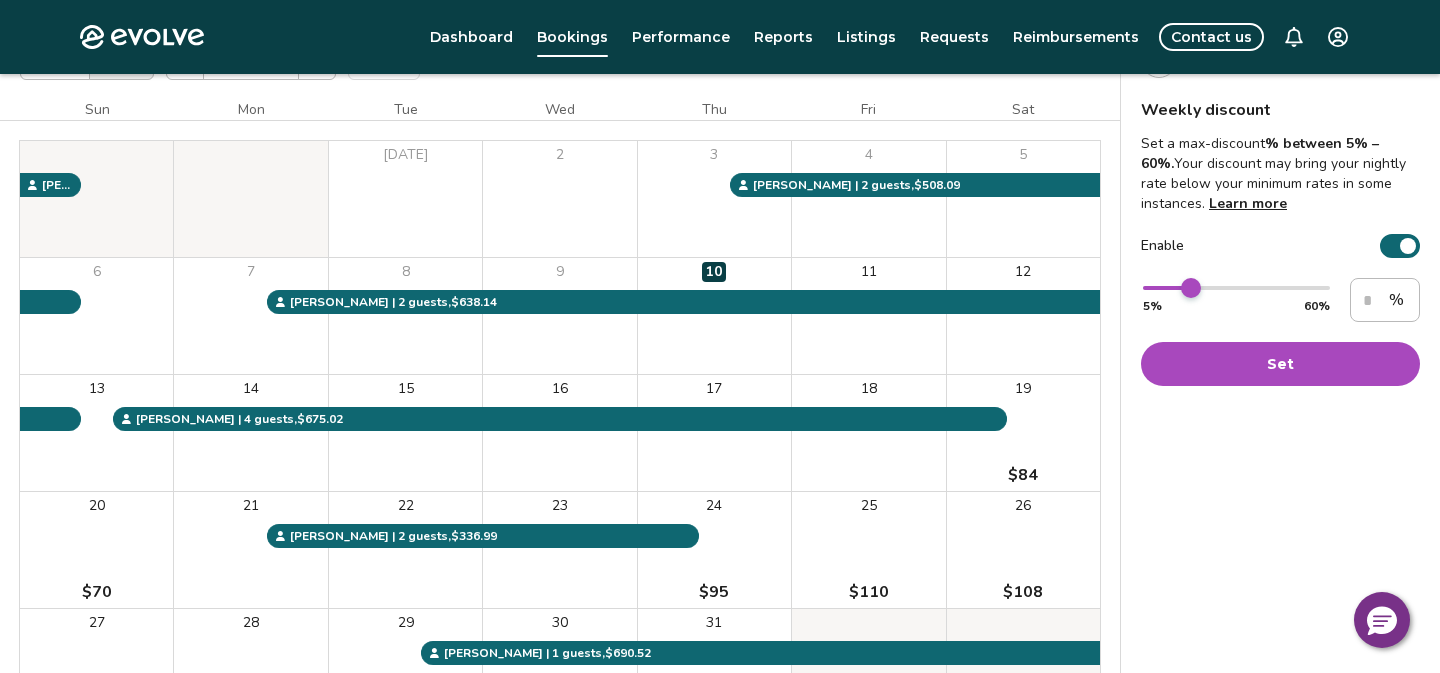 click at bounding box center [1191, 288] 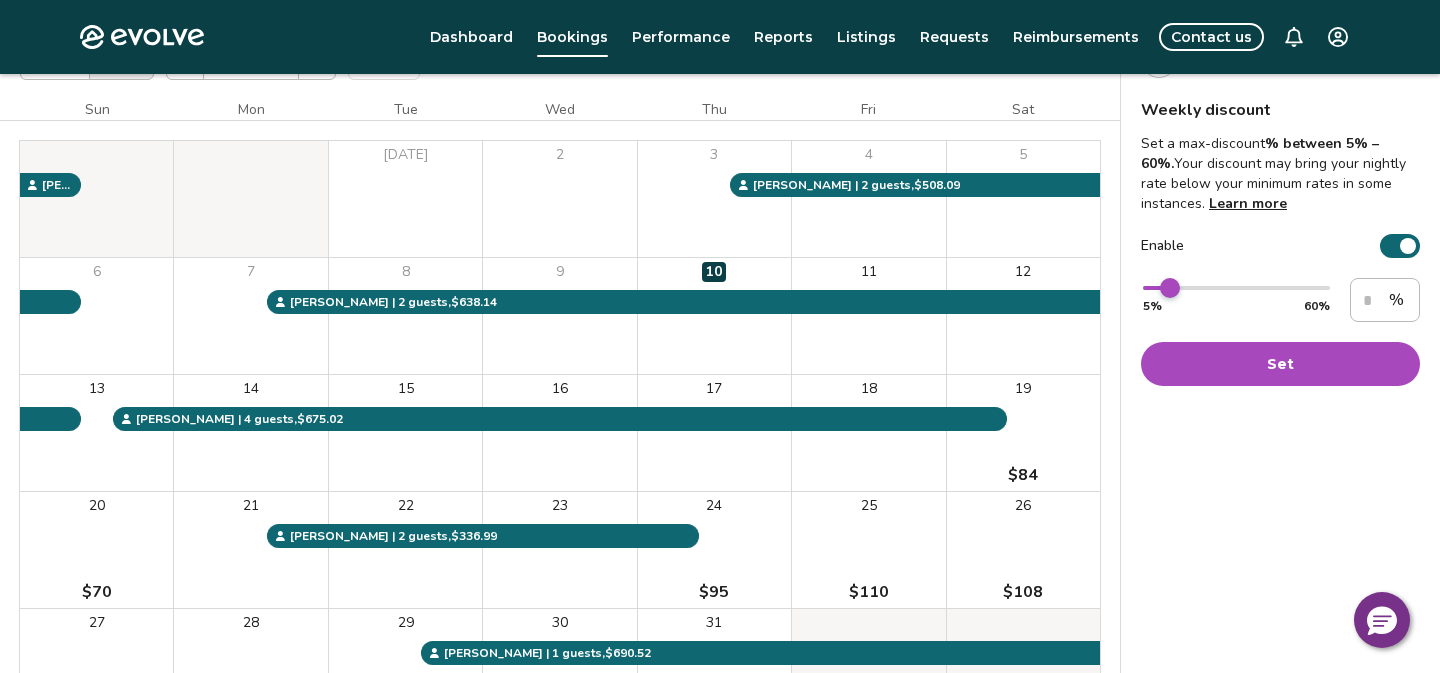 click at bounding box center (1170, 288) 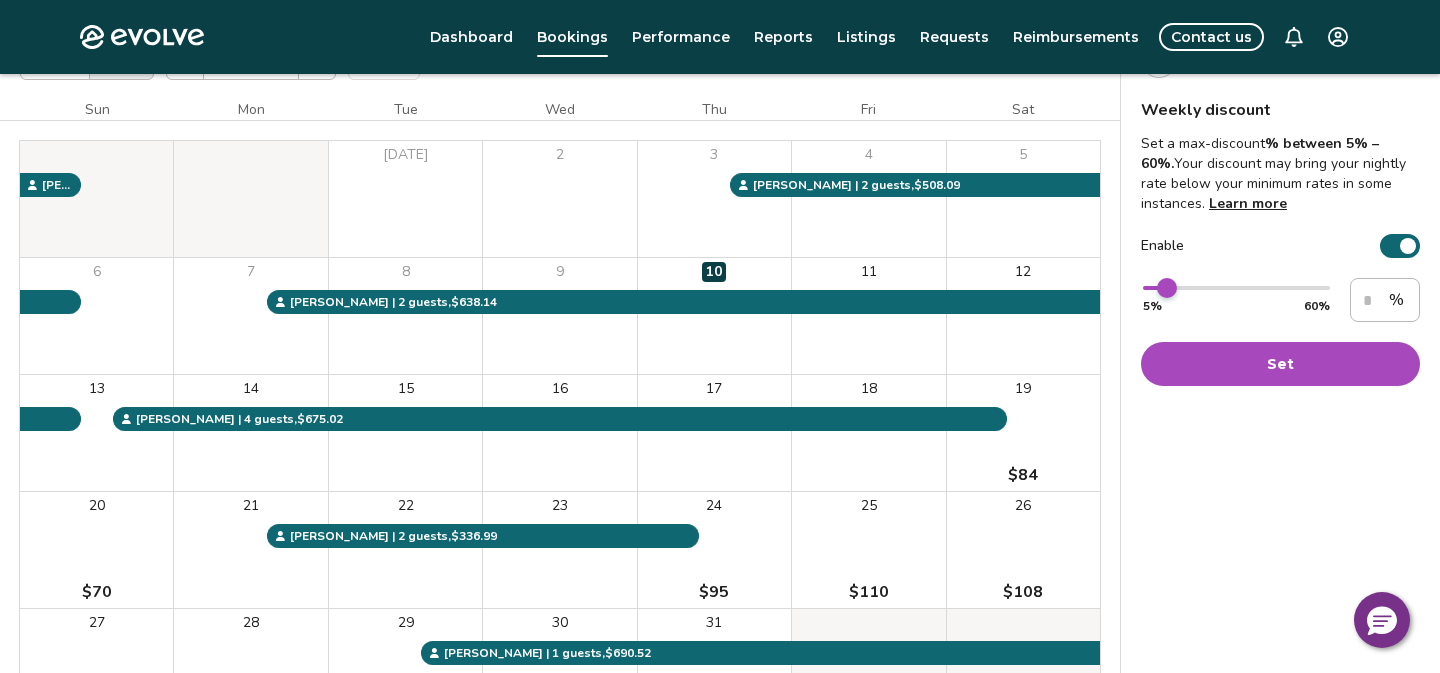 click at bounding box center (1167, 288) 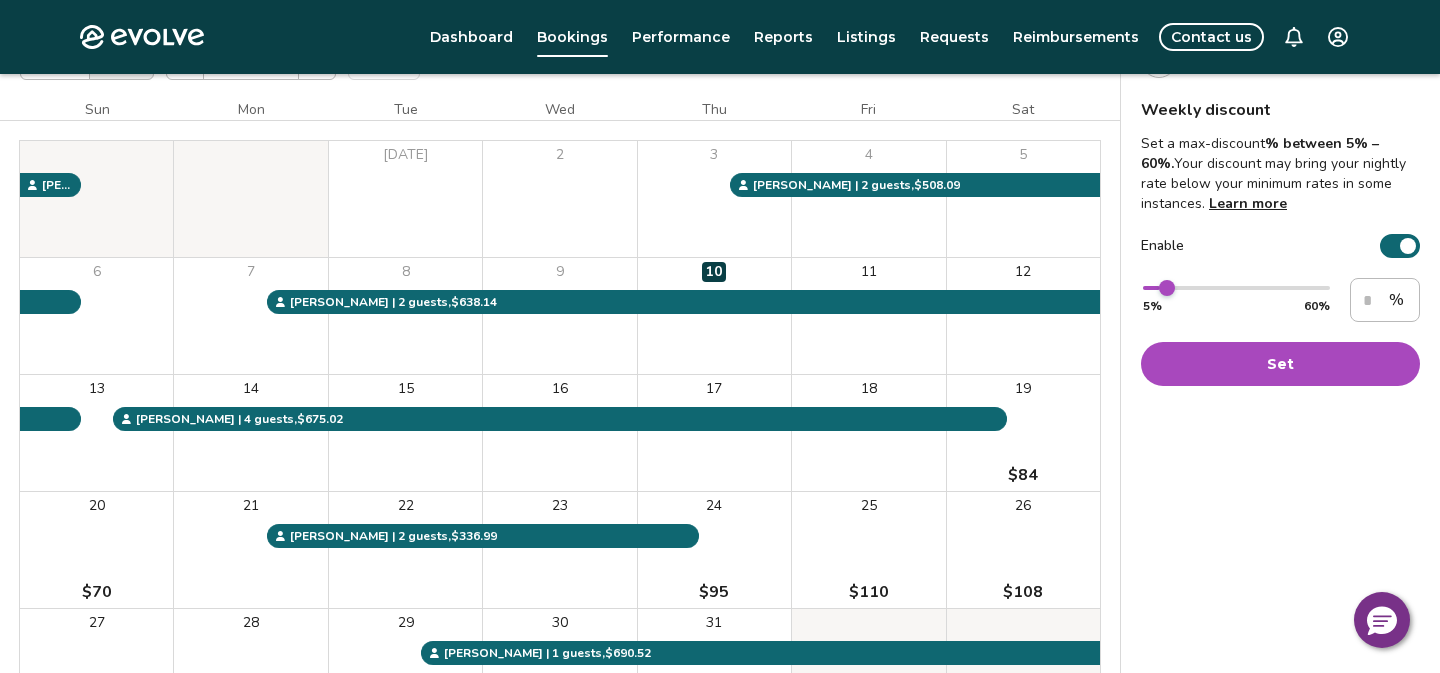 click on "Weekly discount Set a max-discount  % between 5% – 60%.  Your discount may bring your nightly rate below your minimum rates in some instances.   Learn more Enable ** 5% 60% ** % Set" at bounding box center (1280, 408) 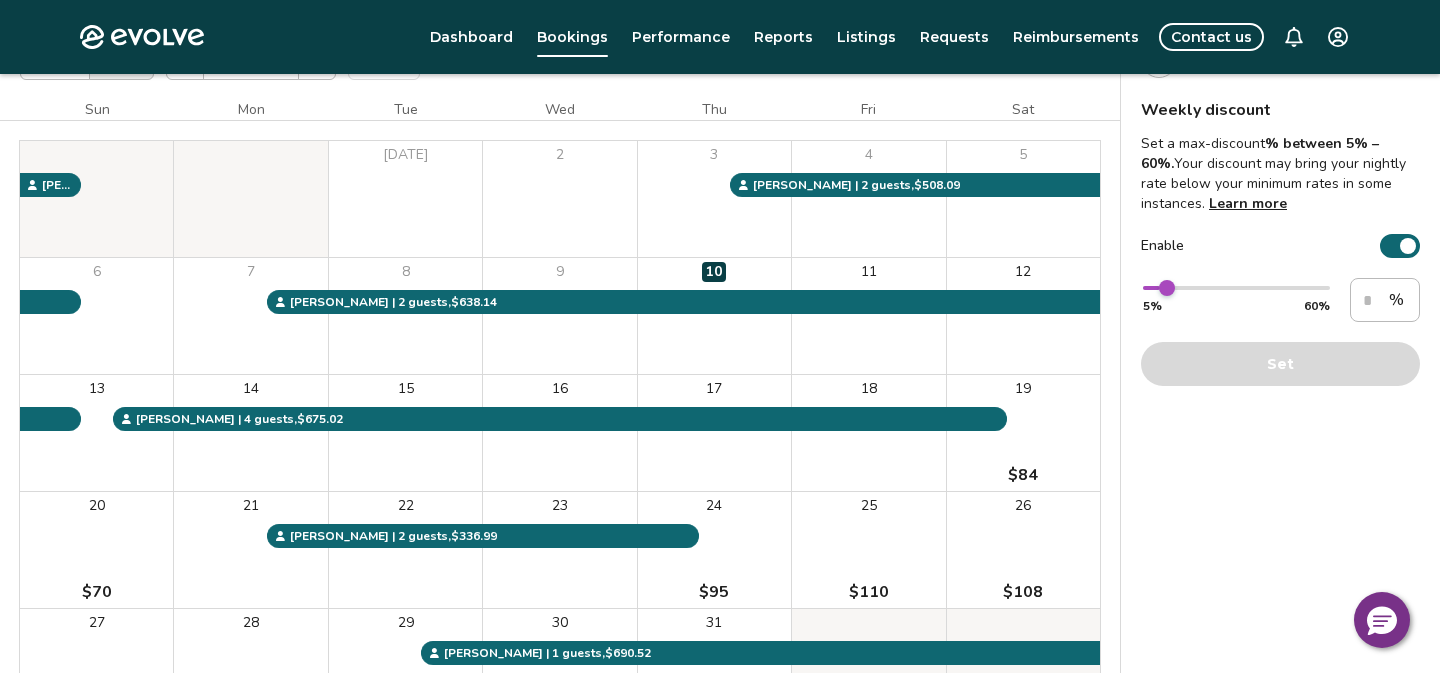 click on "Learn more" at bounding box center [1248, 203] 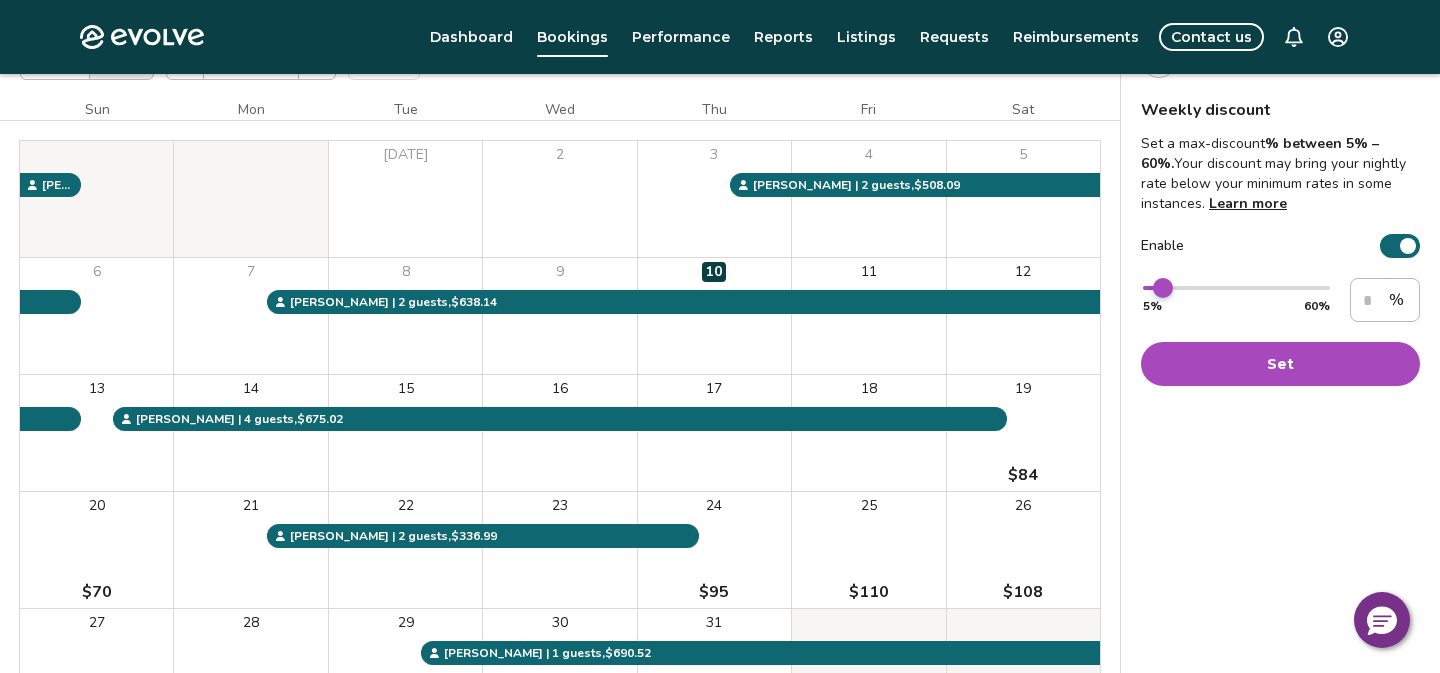 click at bounding box center [1163, 288] 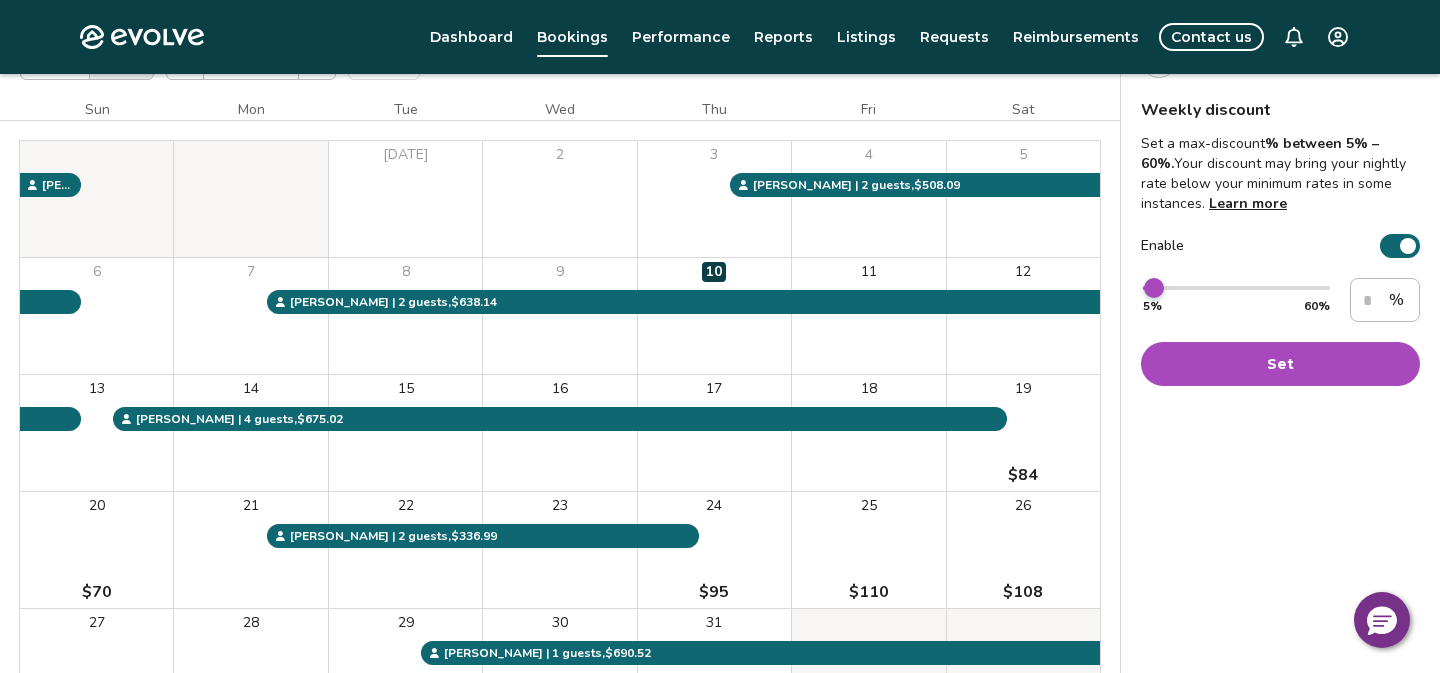 click at bounding box center [1154, 288] 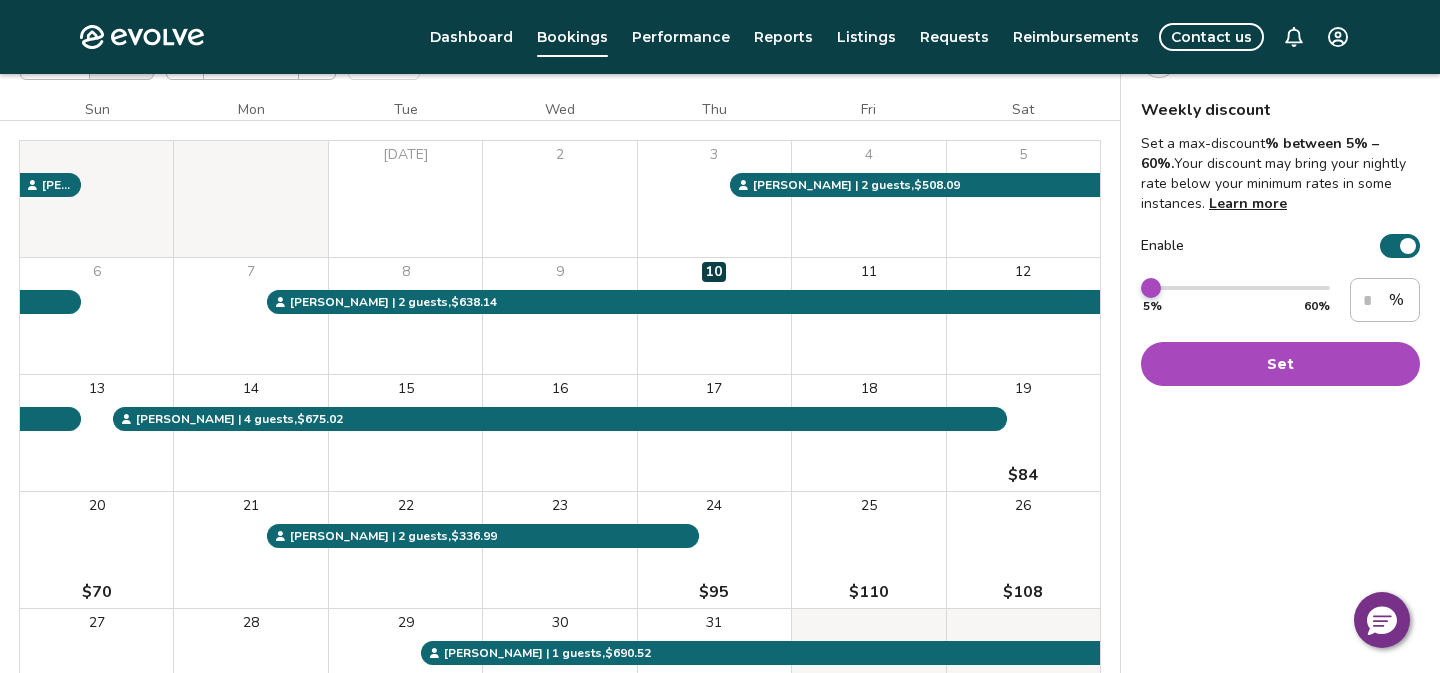 click at bounding box center [1151, 288] 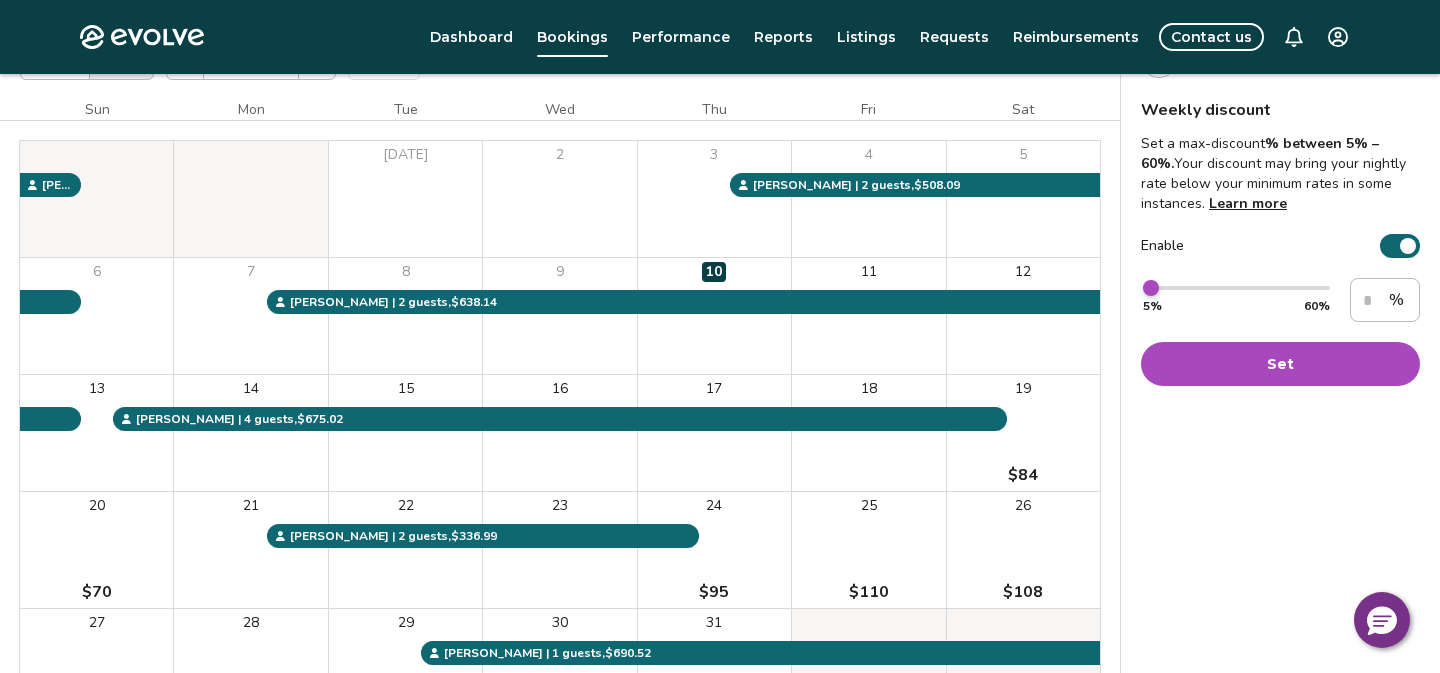 click at bounding box center (1408, 246) 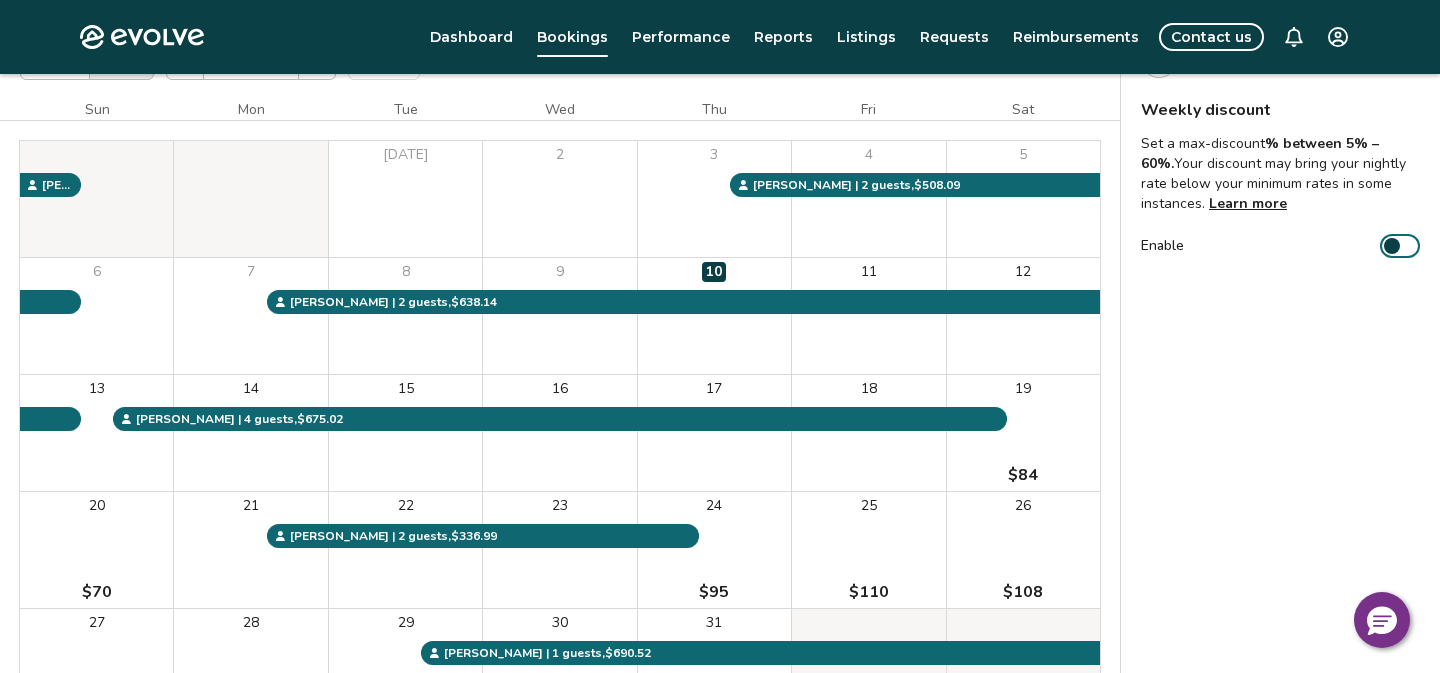 type on "on" 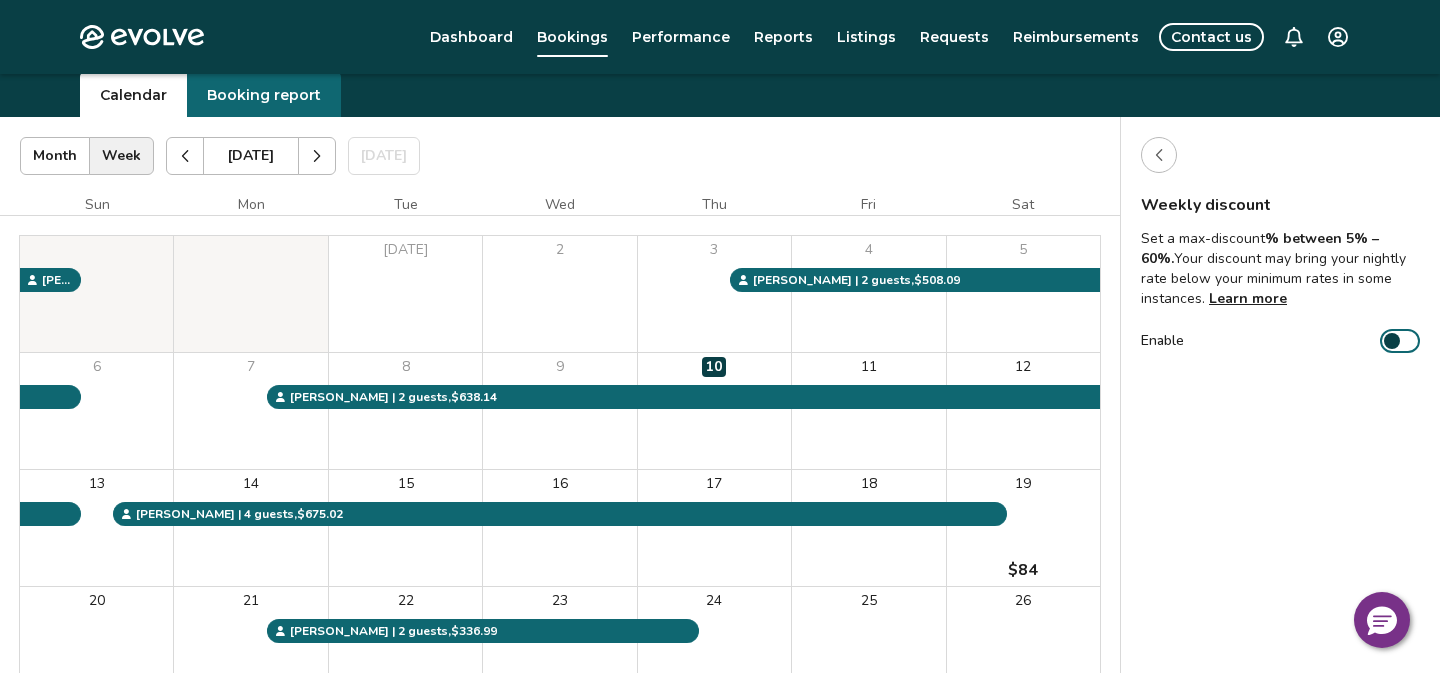 scroll, scrollTop: 40, scrollLeft: 0, axis: vertical 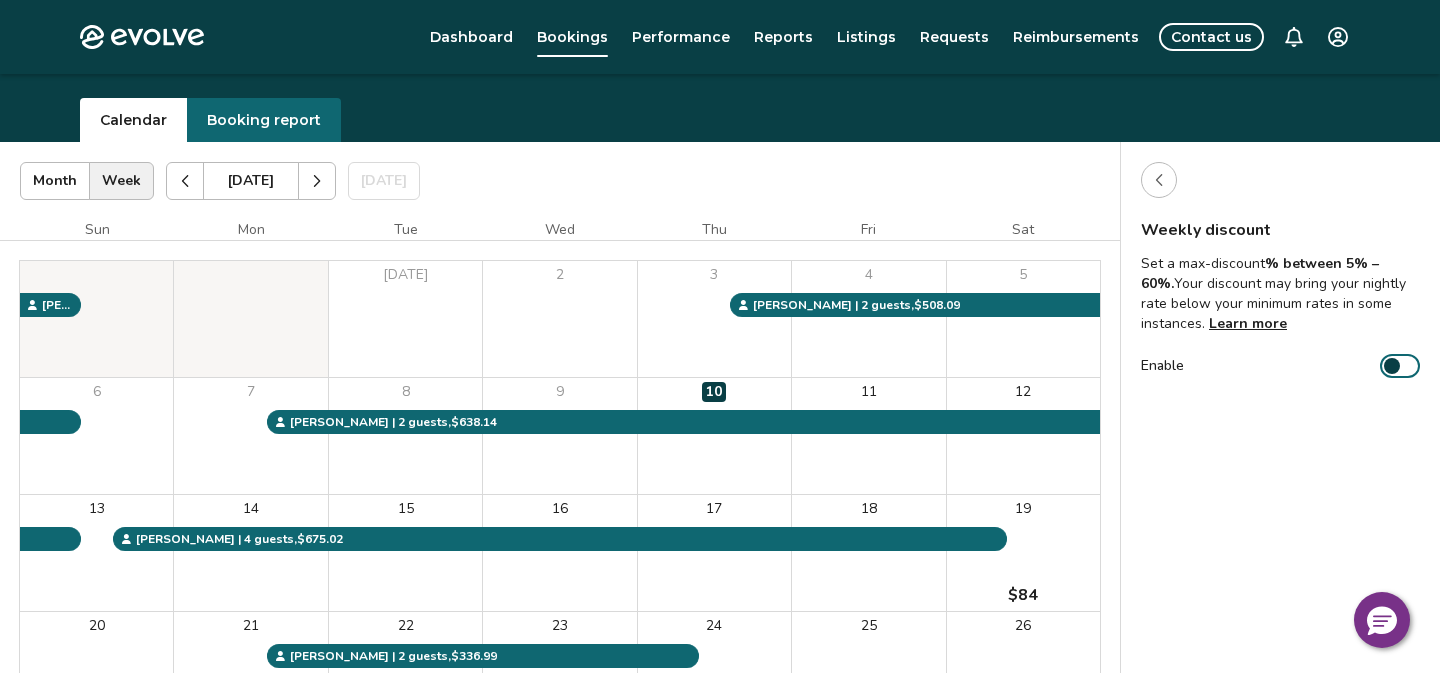 click 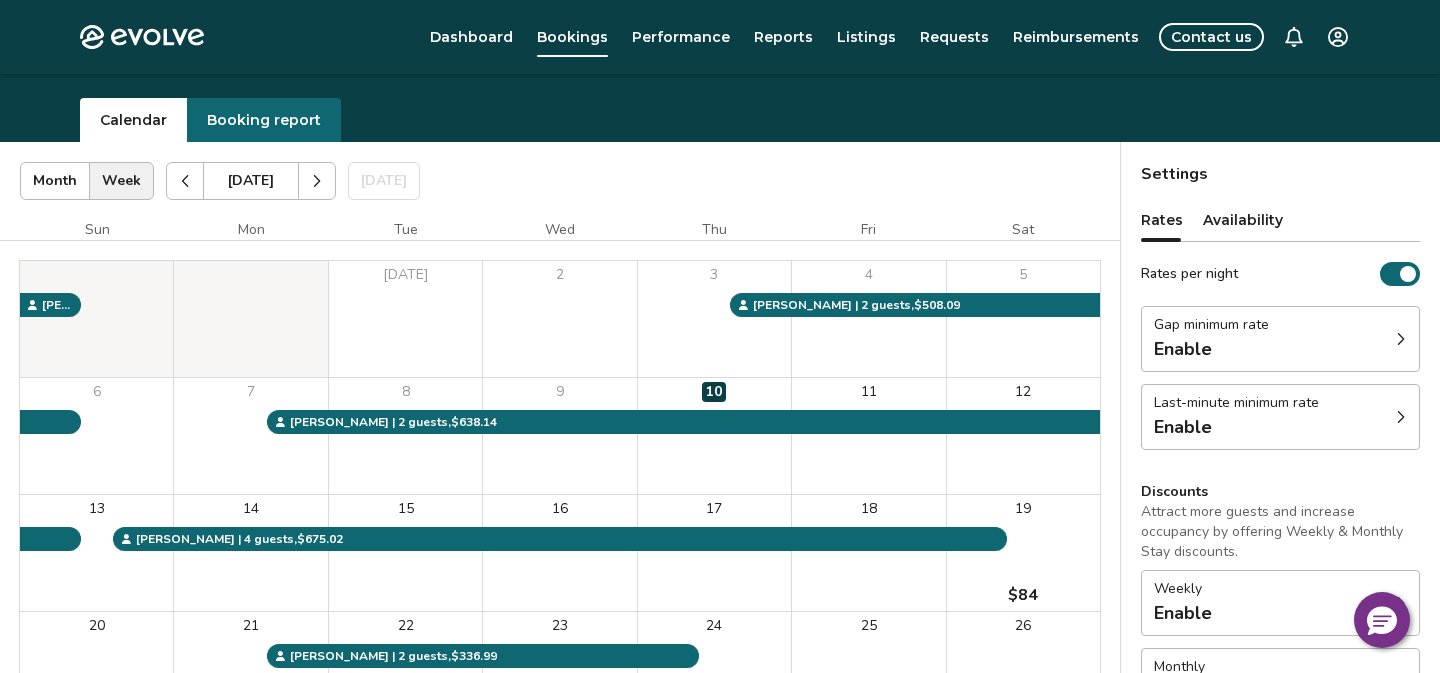type 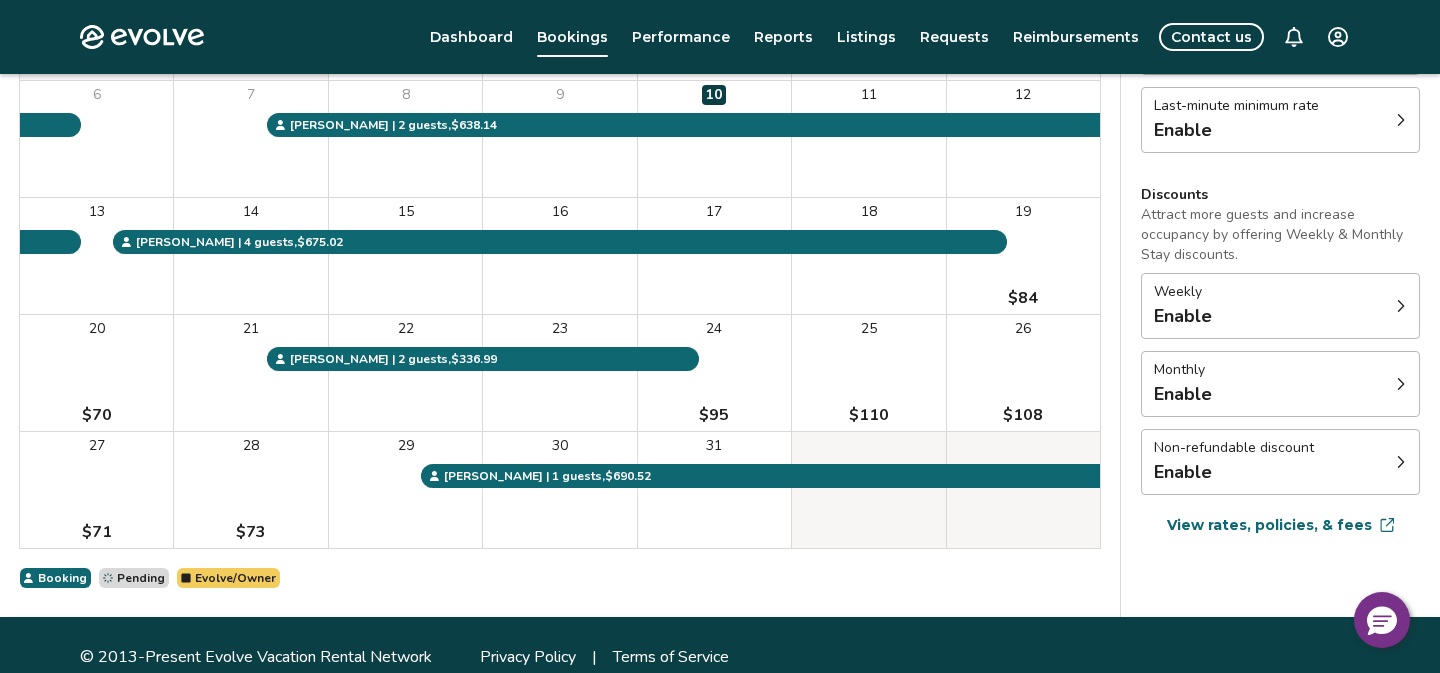 scroll, scrollTop: 361, scrollLeft: 0, axis: vertical 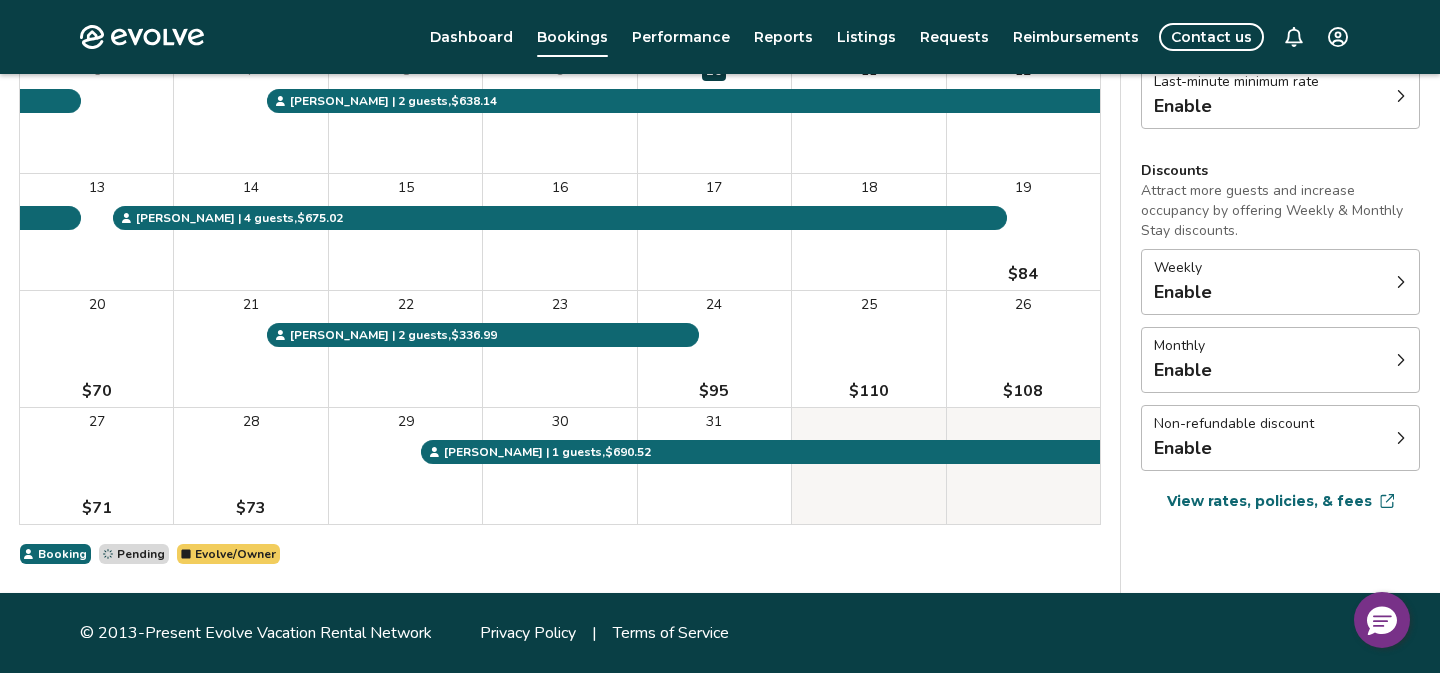 click on "Non-refundable discount Enable" at bounding box center [1280, 438] 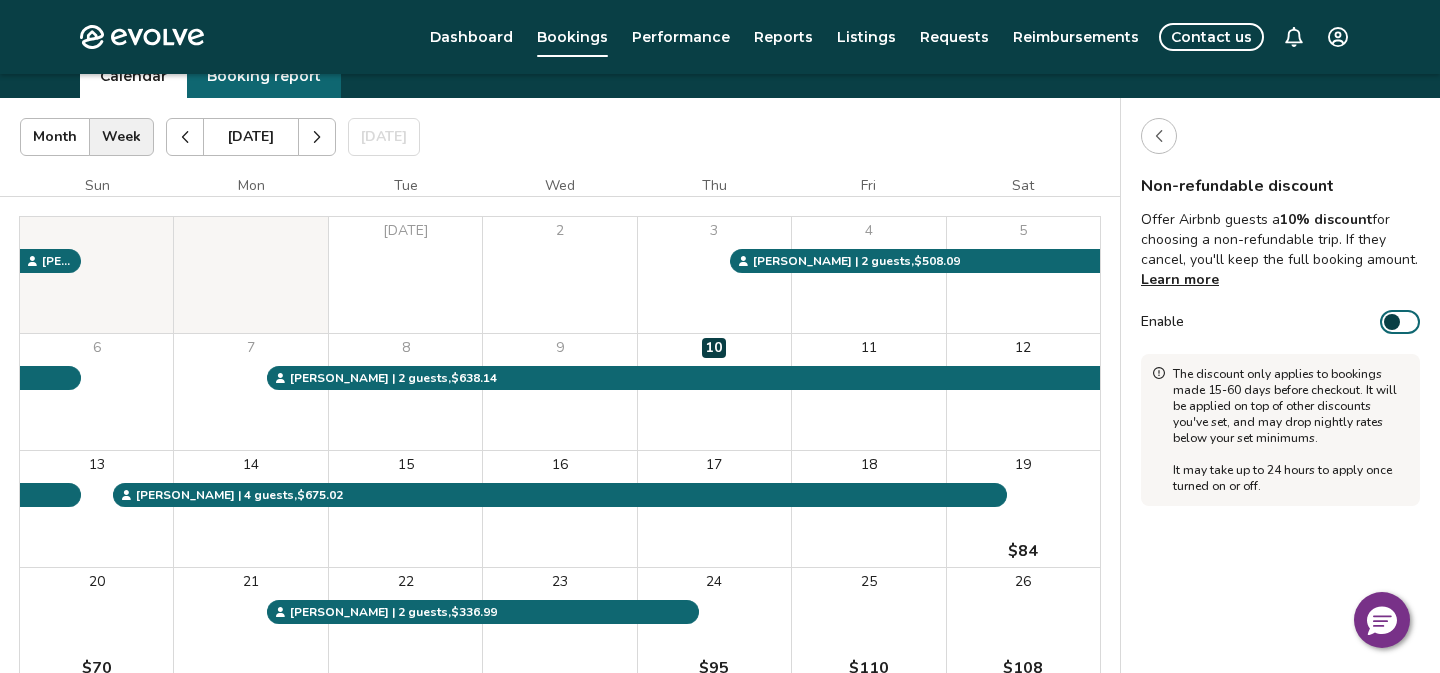scroll, scrollTop: 81, scrollLeft: 0, axis: vertical 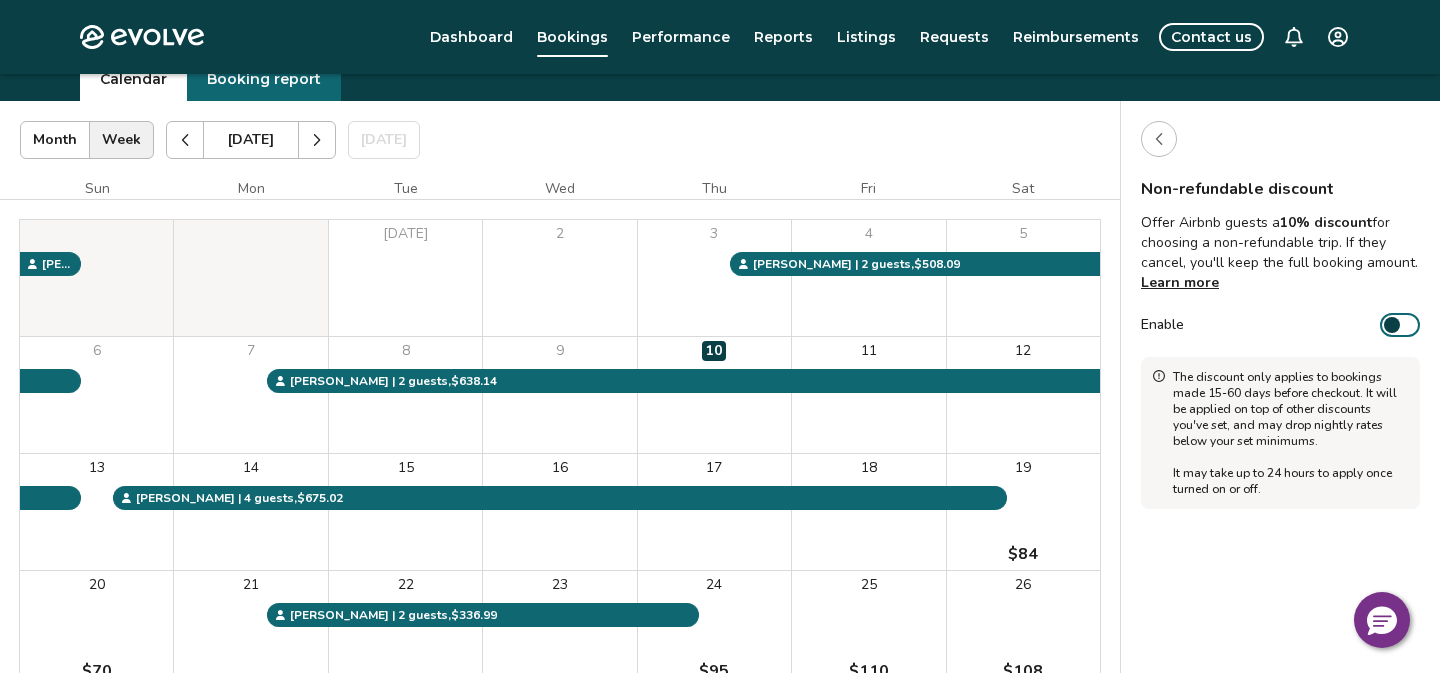 click at bounding box center (1159, 139) 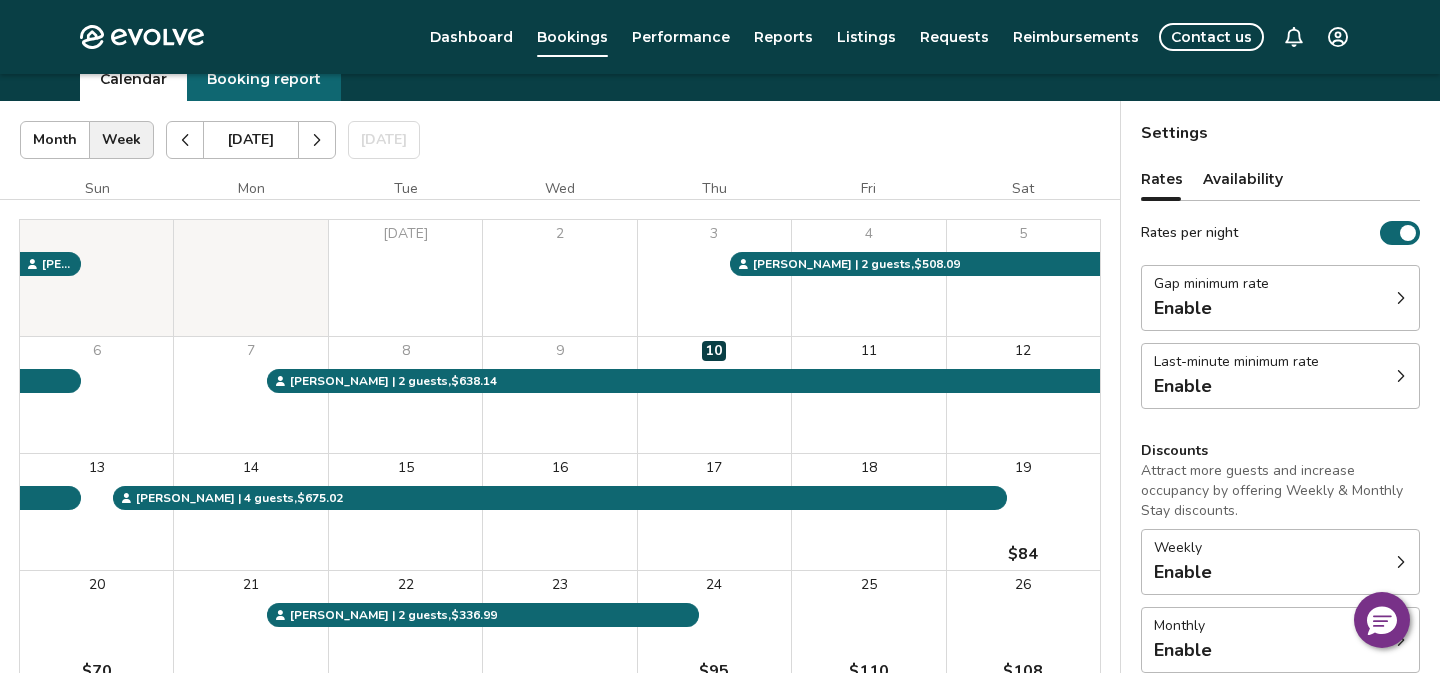 click 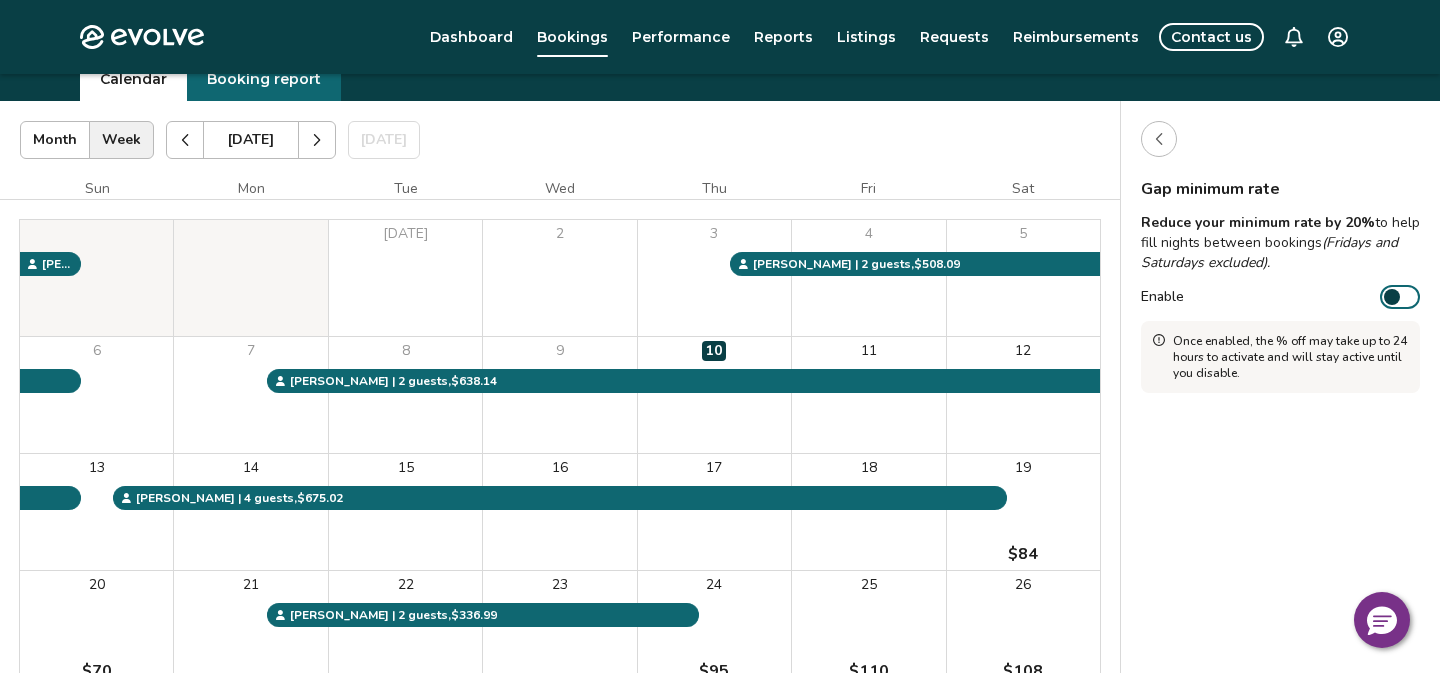click 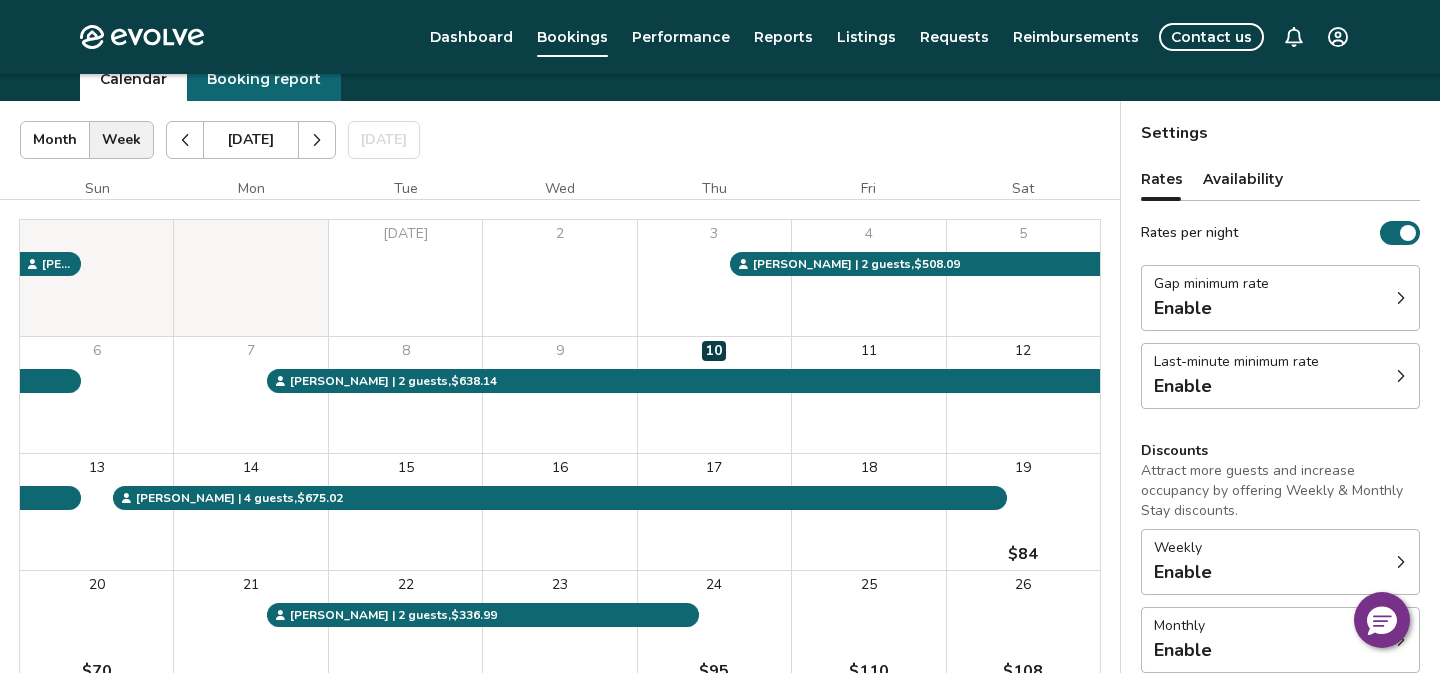 type 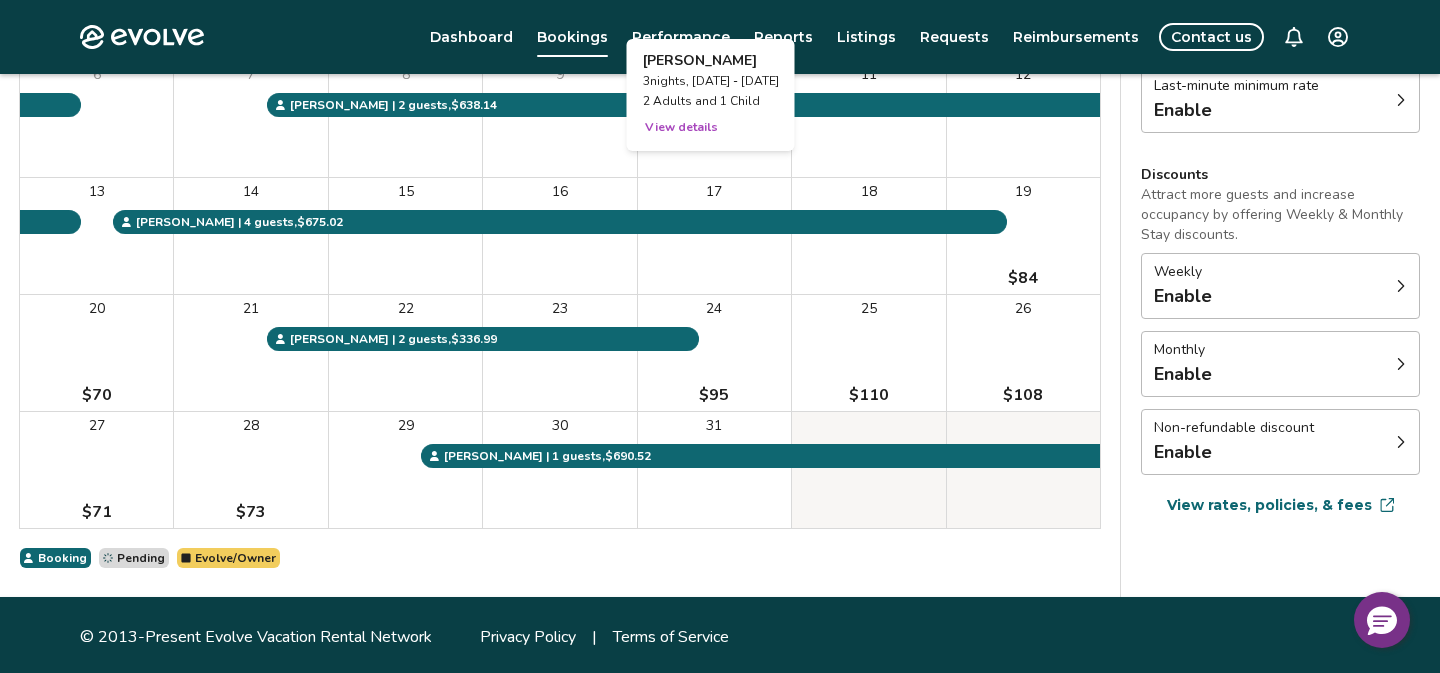 scroll, scrollTop: 361, scrollLeft: 0, axis: vertical 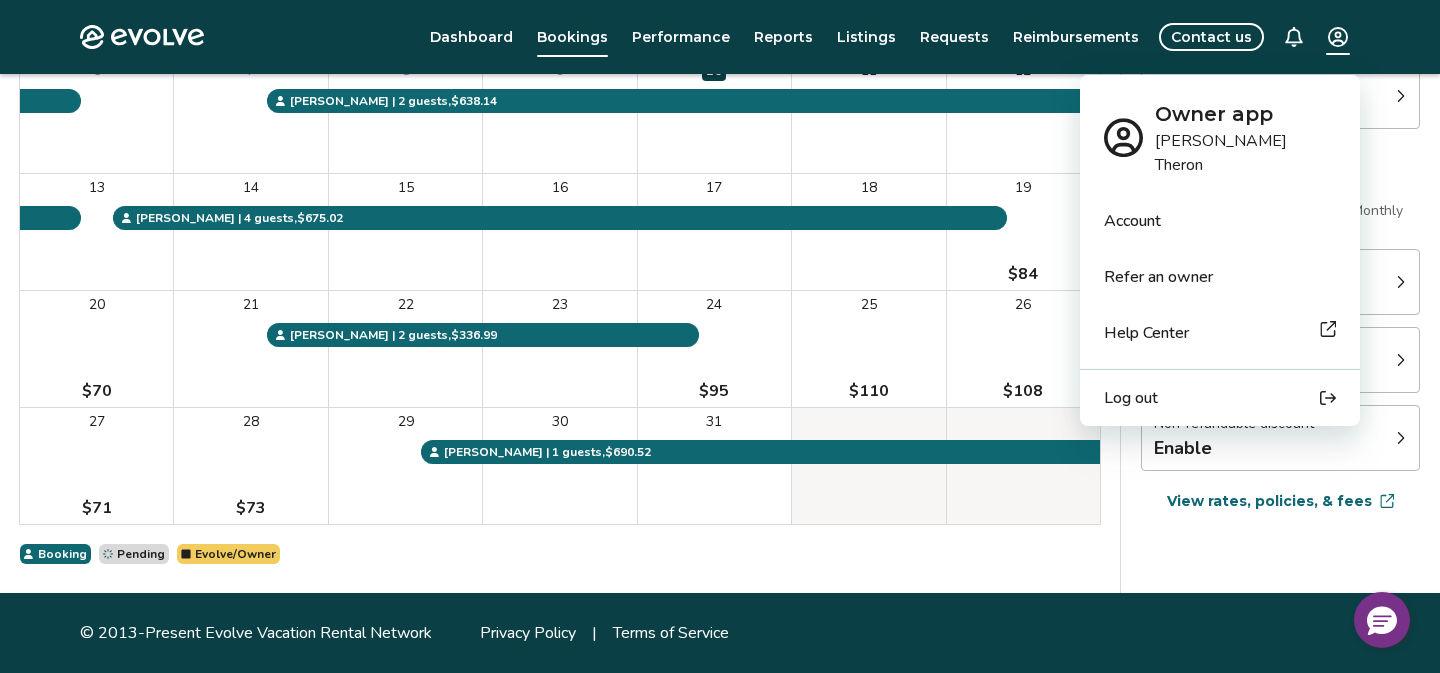 click on "Evolve Dashboard Bookings Performance Reports Listings Requests Reimbursements Contact us Bookings Calendar Booking report [DATE]  | Views Month Week [DATE] [DATE] Settings [STREET_ADDRESS] [DATE] Sun Mon Tue Wed Thu Fri [DATE] 2 3 4 5 6 7 8 9 10 11 12 13 14 15 16 17 18 19 $84 20 $70 21 22 23 24 $95 25 $110 26 $108 27 $71 28 $73 29 30 31 [PERSON_NAME] | 4 guests ,  $469.30 [PERSON_NAME] | 2 guests ,  $638.14 [PERSON_NAME] | 2 guests ,  $508.09 [PERSON_NAME] | 4 guests ,  $675.02 [PERSON_NAME] | 1 guests ,  $690.52 [PERSON_NAME] | 2 guests ,  $336.99 Booking Pending Evolve/Owner Settings Rates Availability Rates per night Gap minimum rate Enable Last-minute minimum rate Enable Discounts Attract more guests and increase occupancy by offering Weekly & Monthly Stay discounts. Weekly Enable Monthly Enable Non-refundable discount Enable View rates, policies, & fees Gap minimum rate Reduce your minimum rate by 20%  to help fill nights between bookings  (Fridays and Saturdays excluded). Enable Last-minute minimum rate" at bounding box center (720, 156) 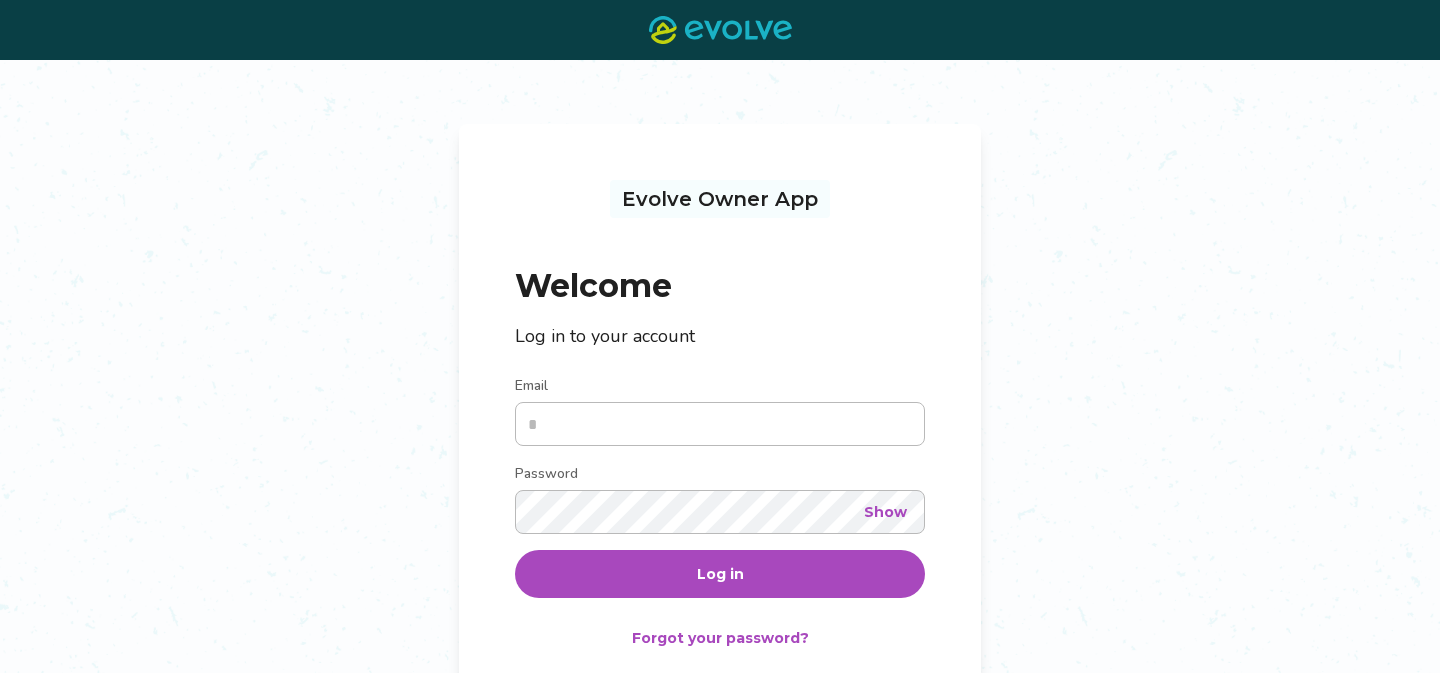 scroll, scrollTop: 0, scrollLeft: 0, axis: both 